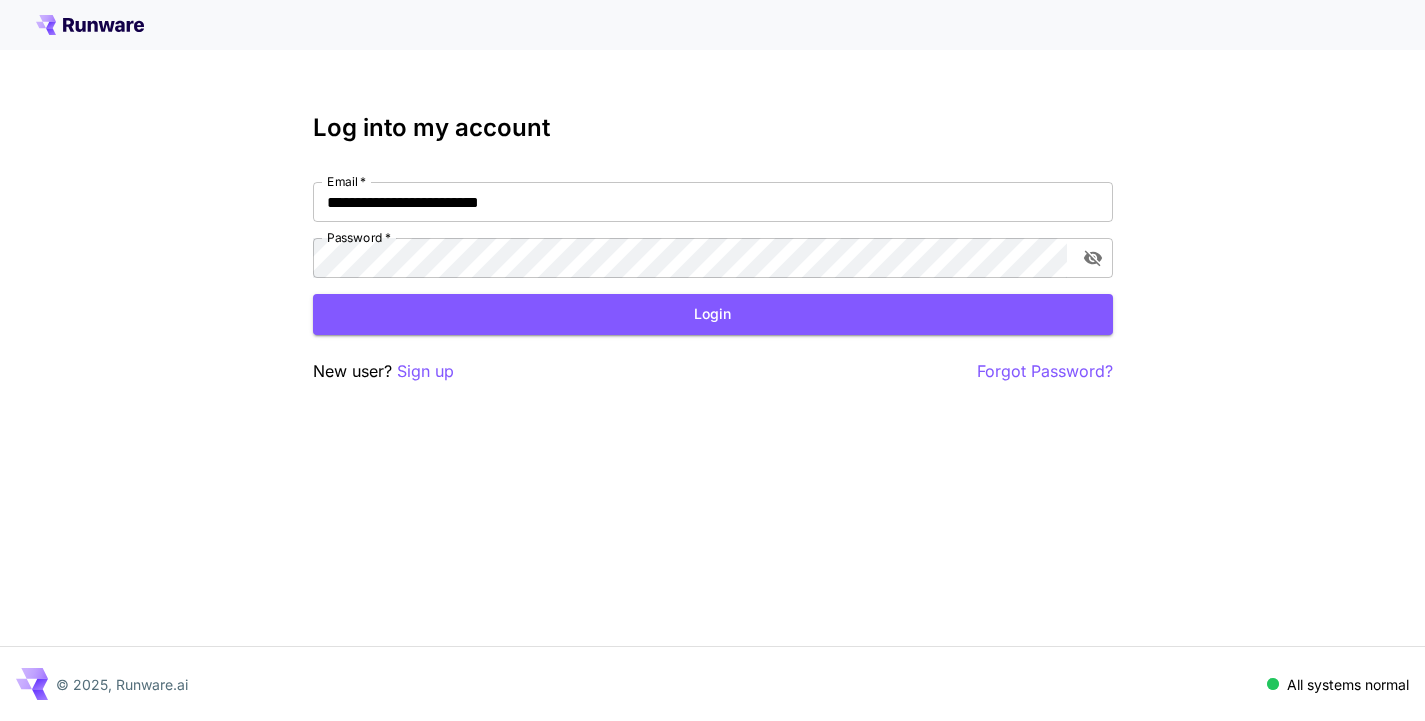 scroll, scrollTop: 0, scrollLeft: 0, axis: both 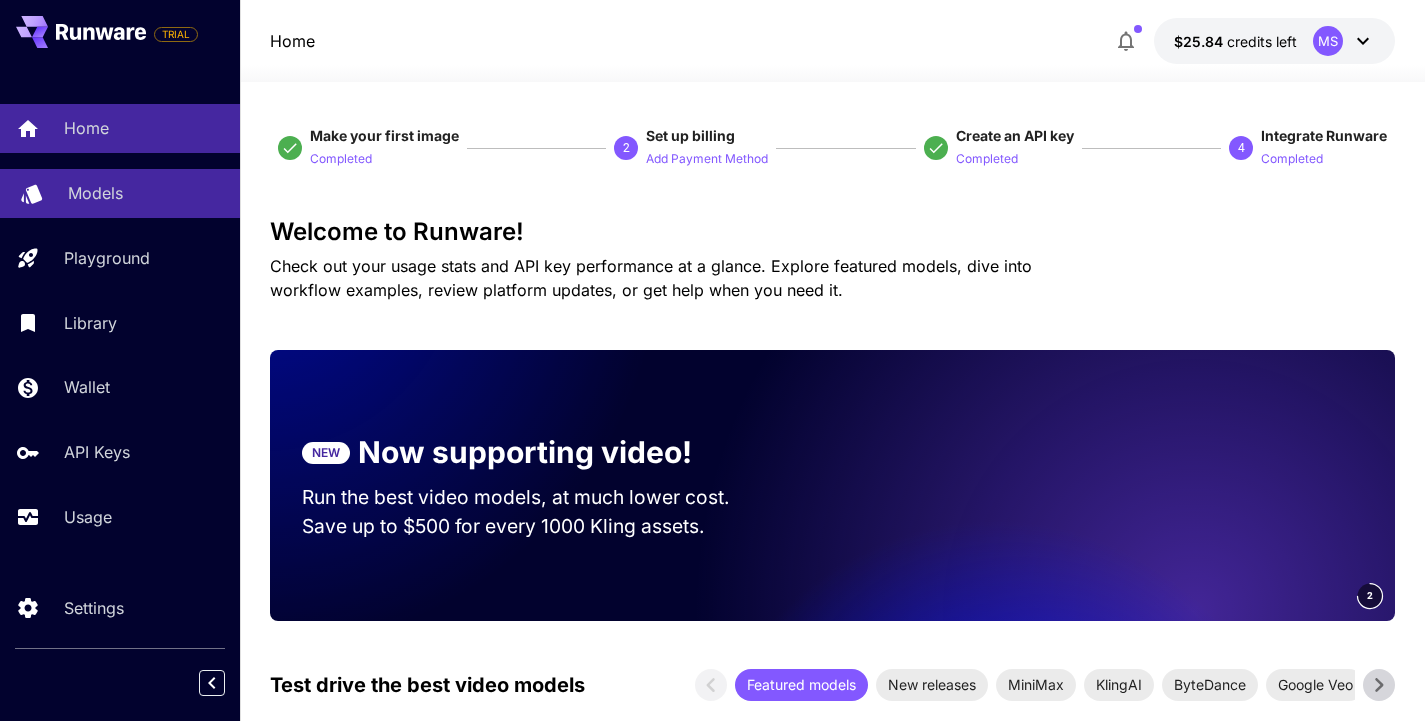 click on "Models" at bounding box center [146, 193] 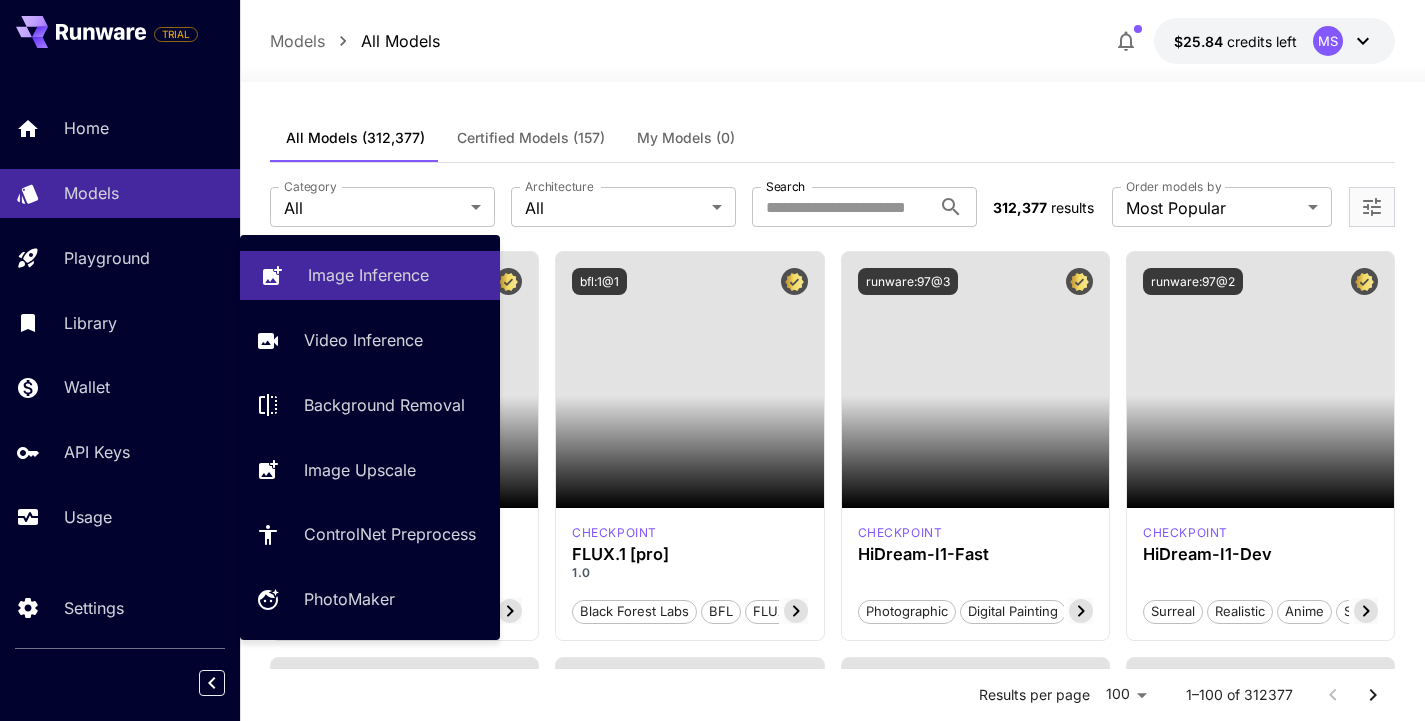 click on "Image Inference" at bounding box center [370, 275] 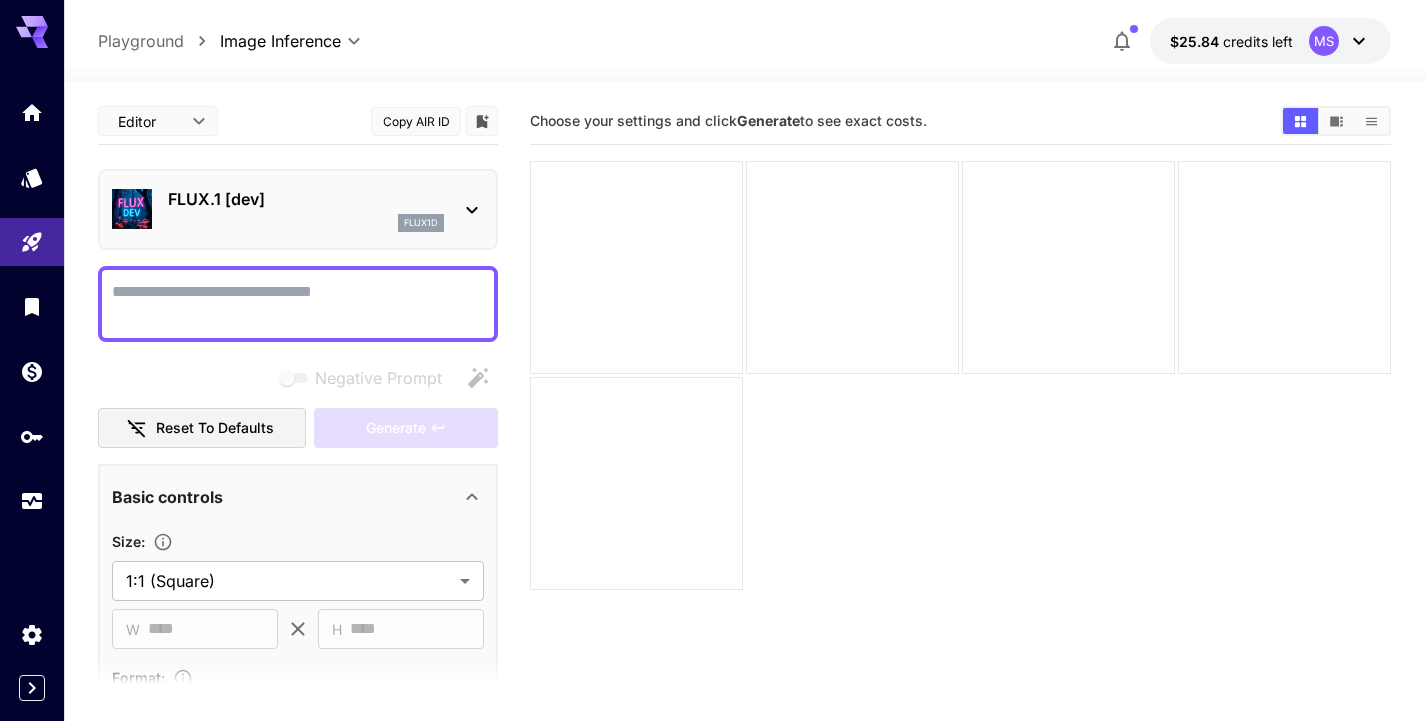 click on "Negative Prompt" at bounding box center (298, 304) 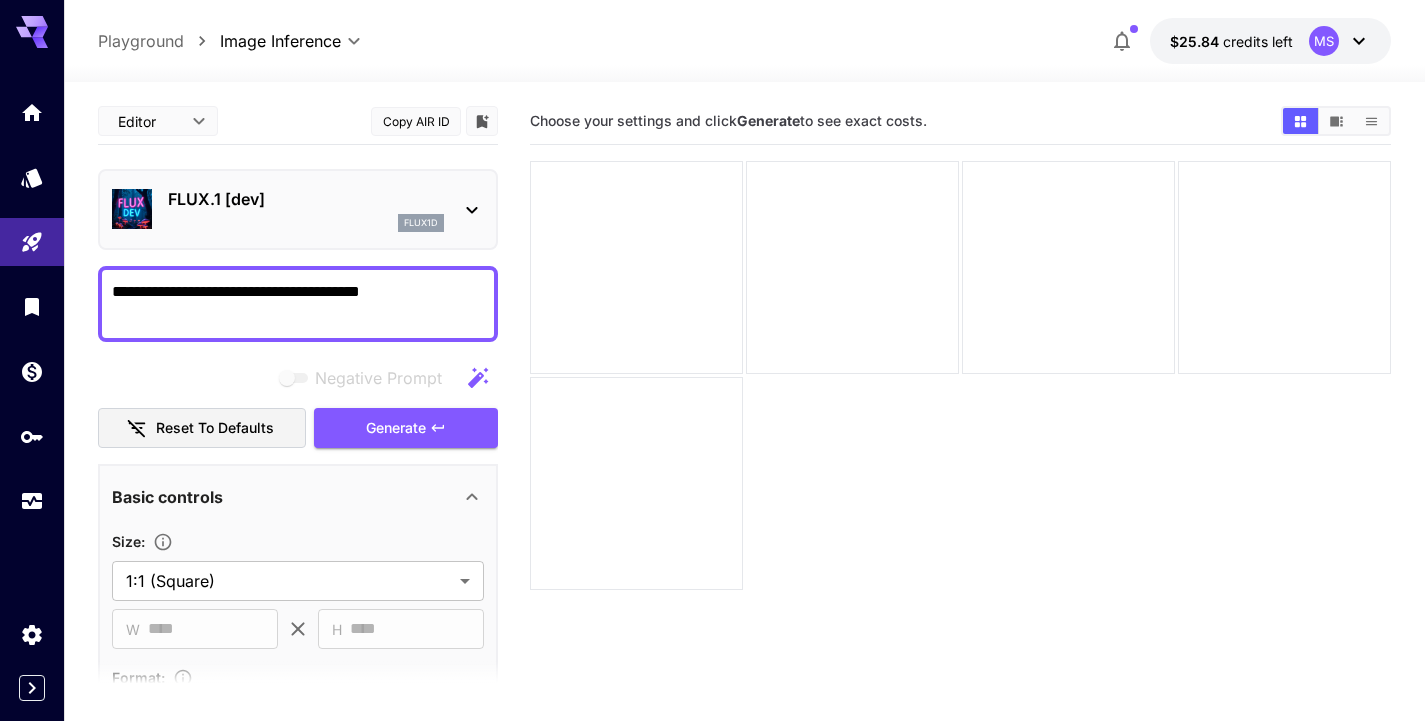 type on "**********" 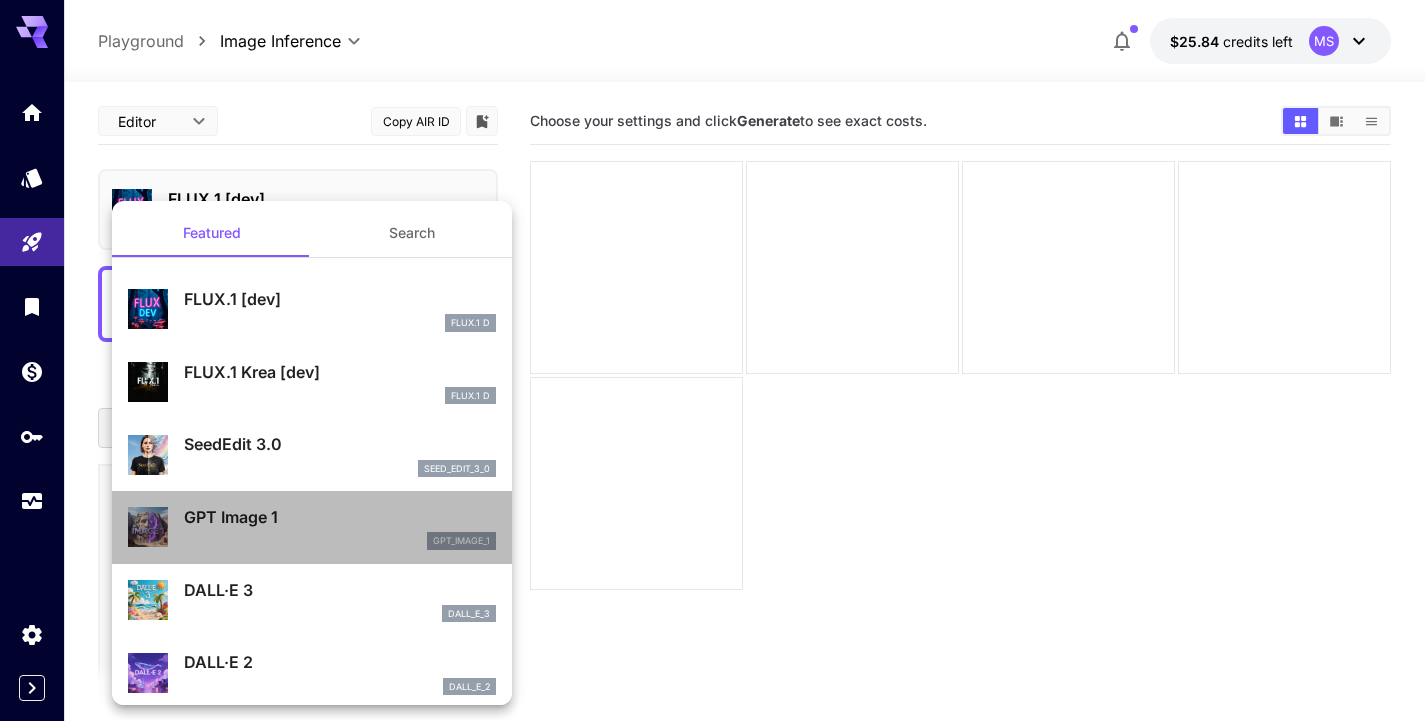 click on "GPT Image 1" at bounding box center (340, 517) 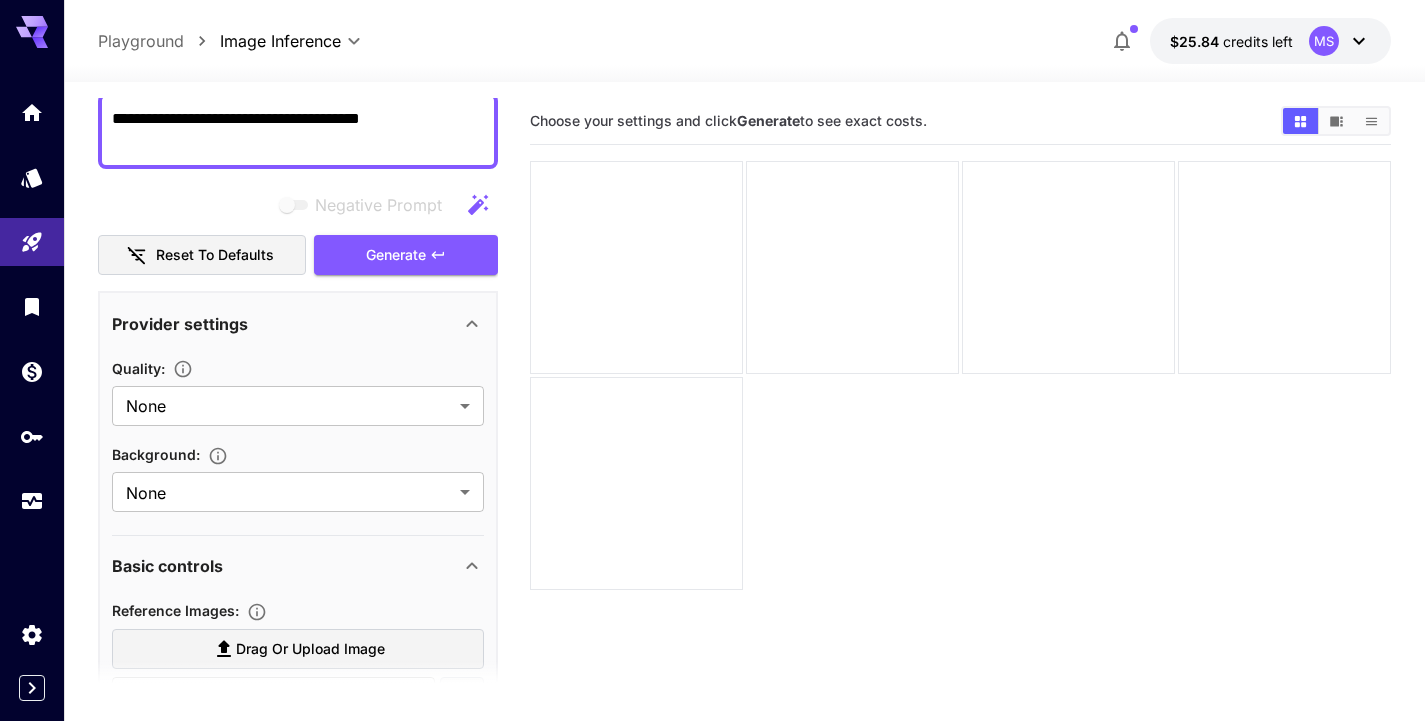 scroll, scrollTop: 0, scrollLeft: 0, axis: both 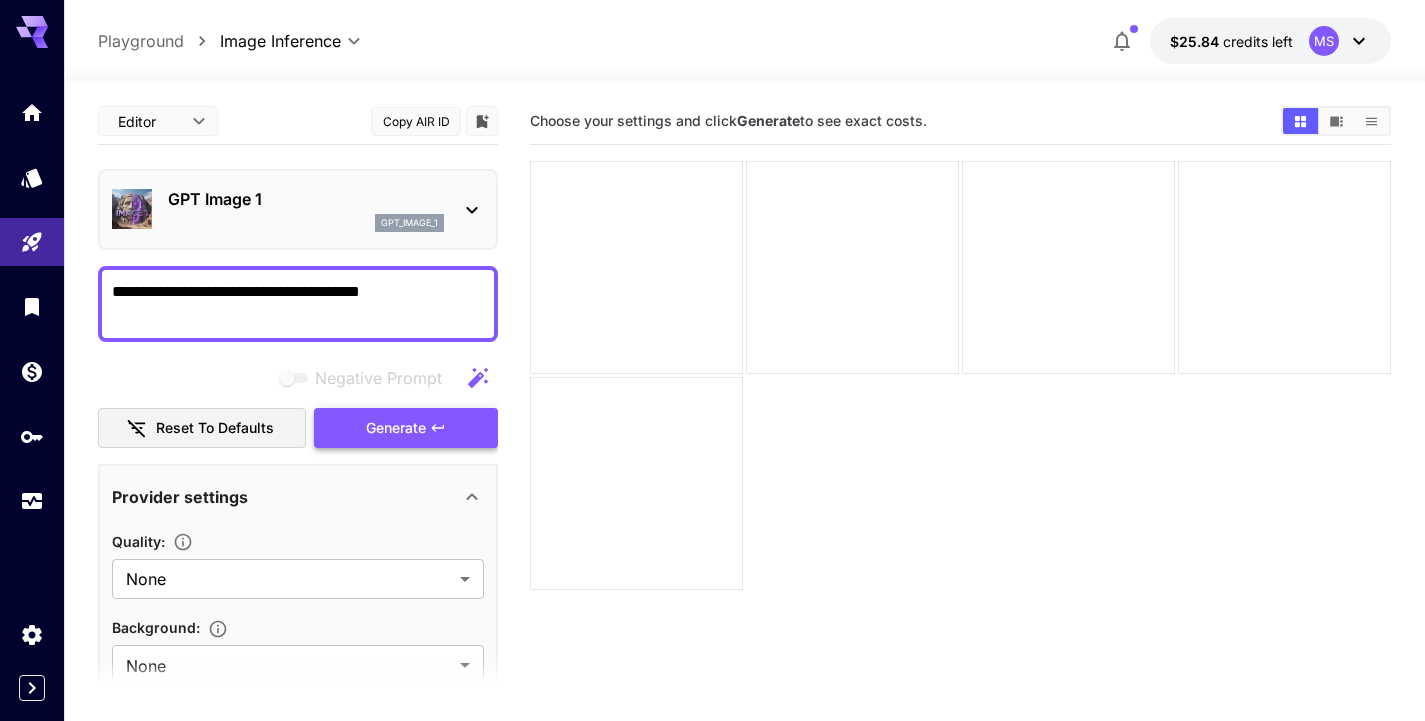 click on "Generate" at bounding box center (396, 428) 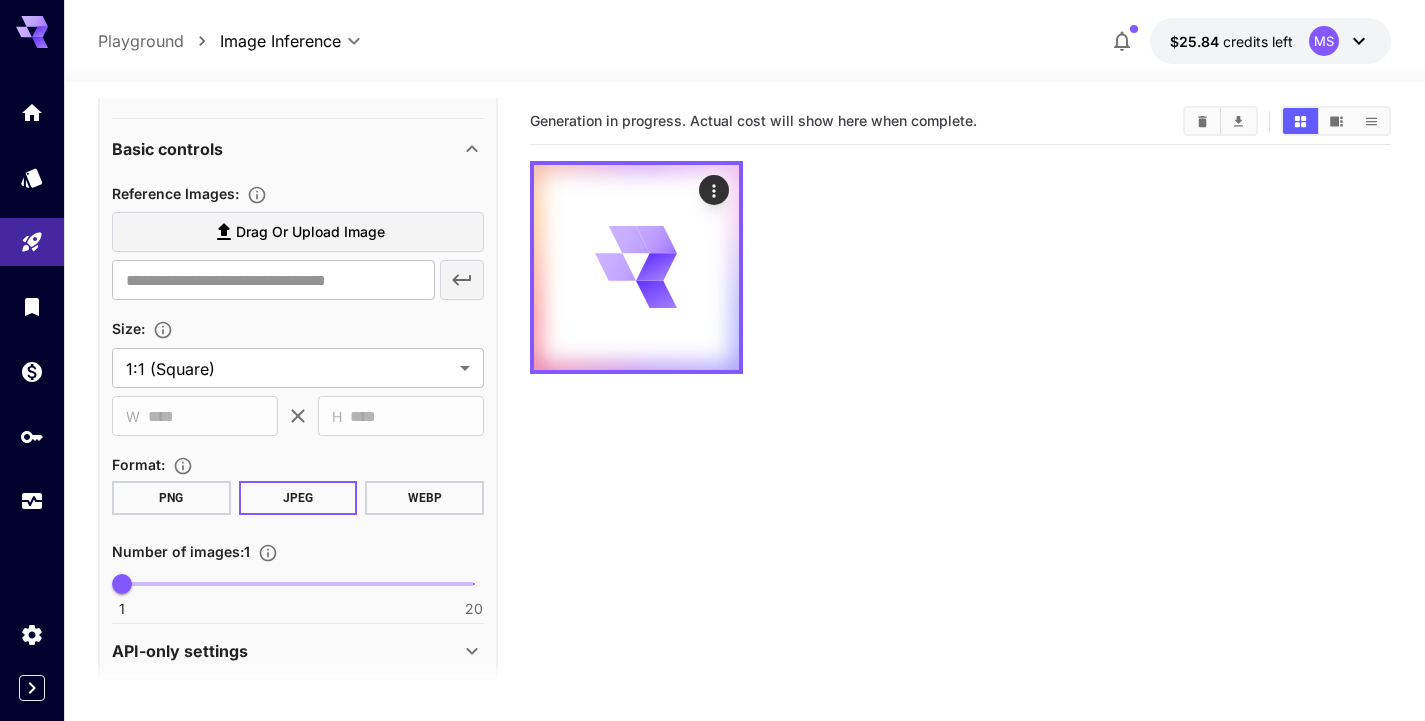 scroll, scrollTop: 609, scrollLeft: 0, axis: vertical 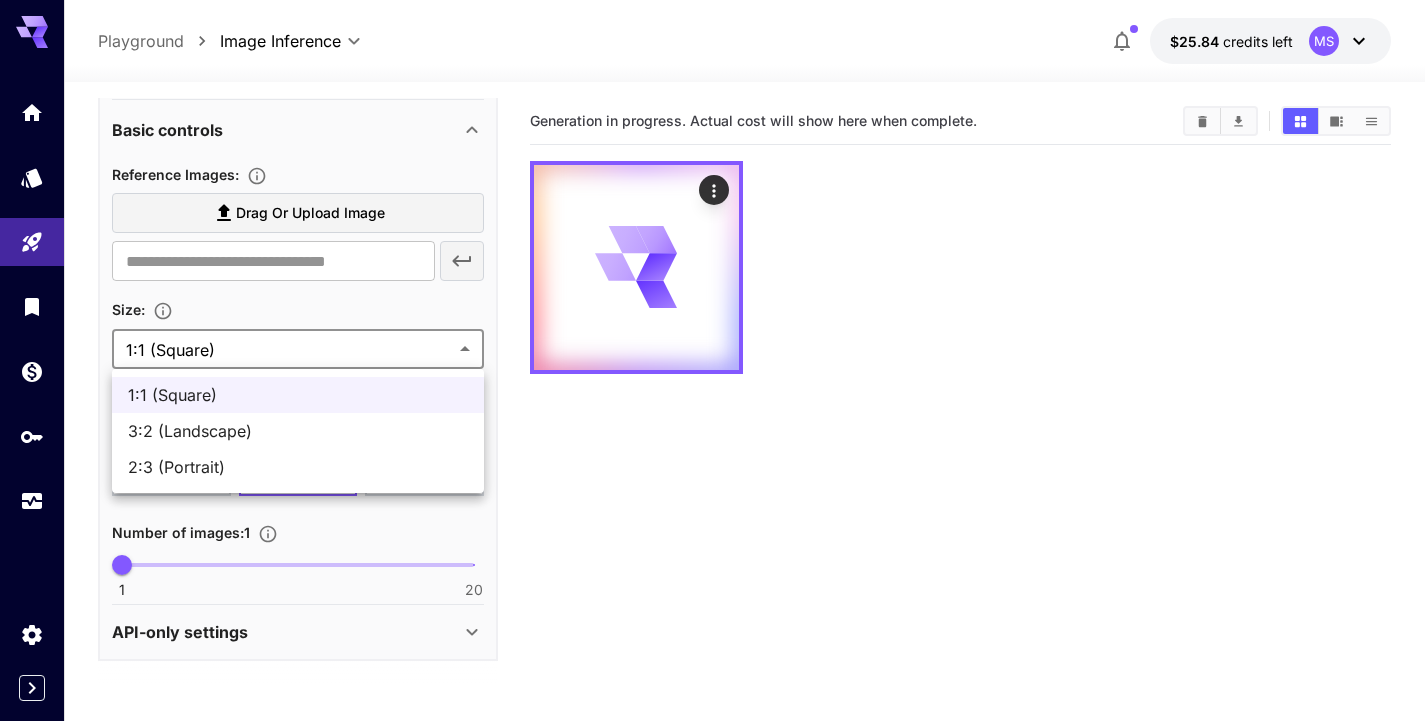 click on "**********" at bounding box center (712, 439) 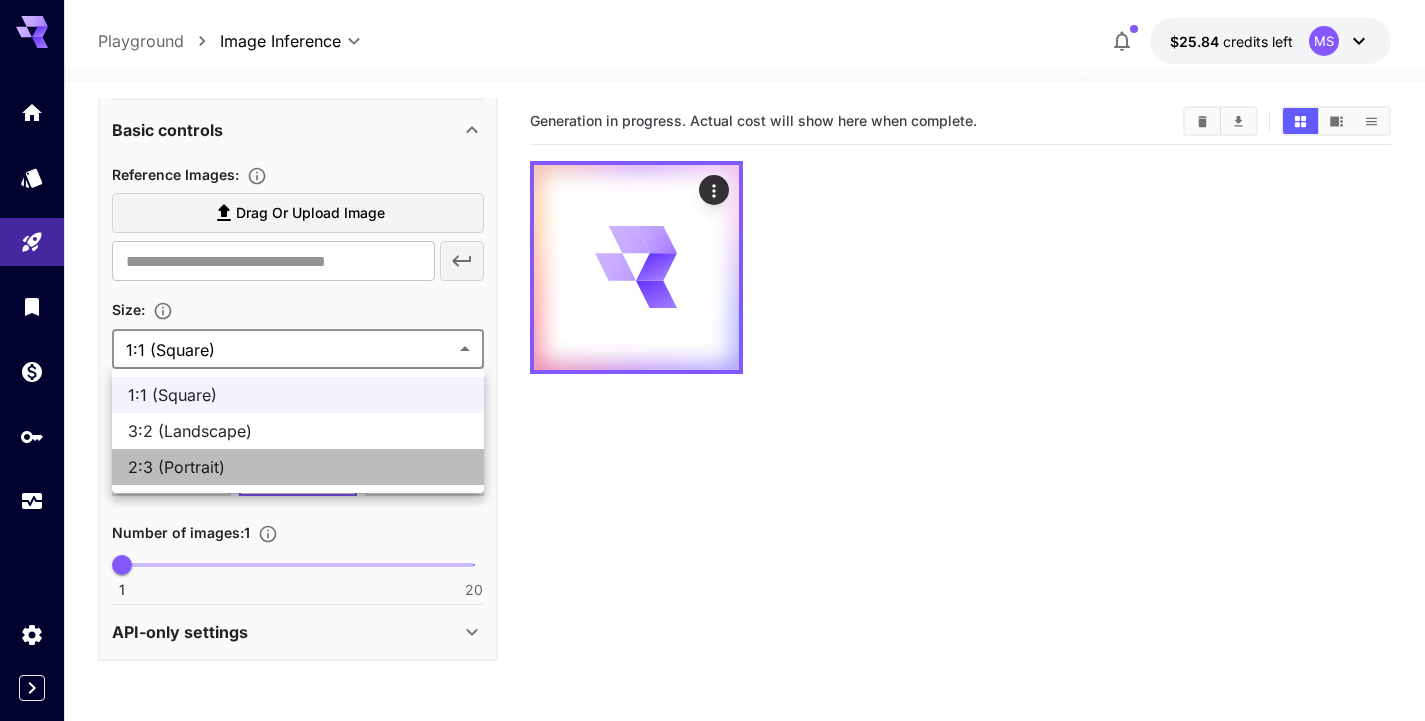 click on "2:3 (Portrait)" at bounding box center (298, 467) 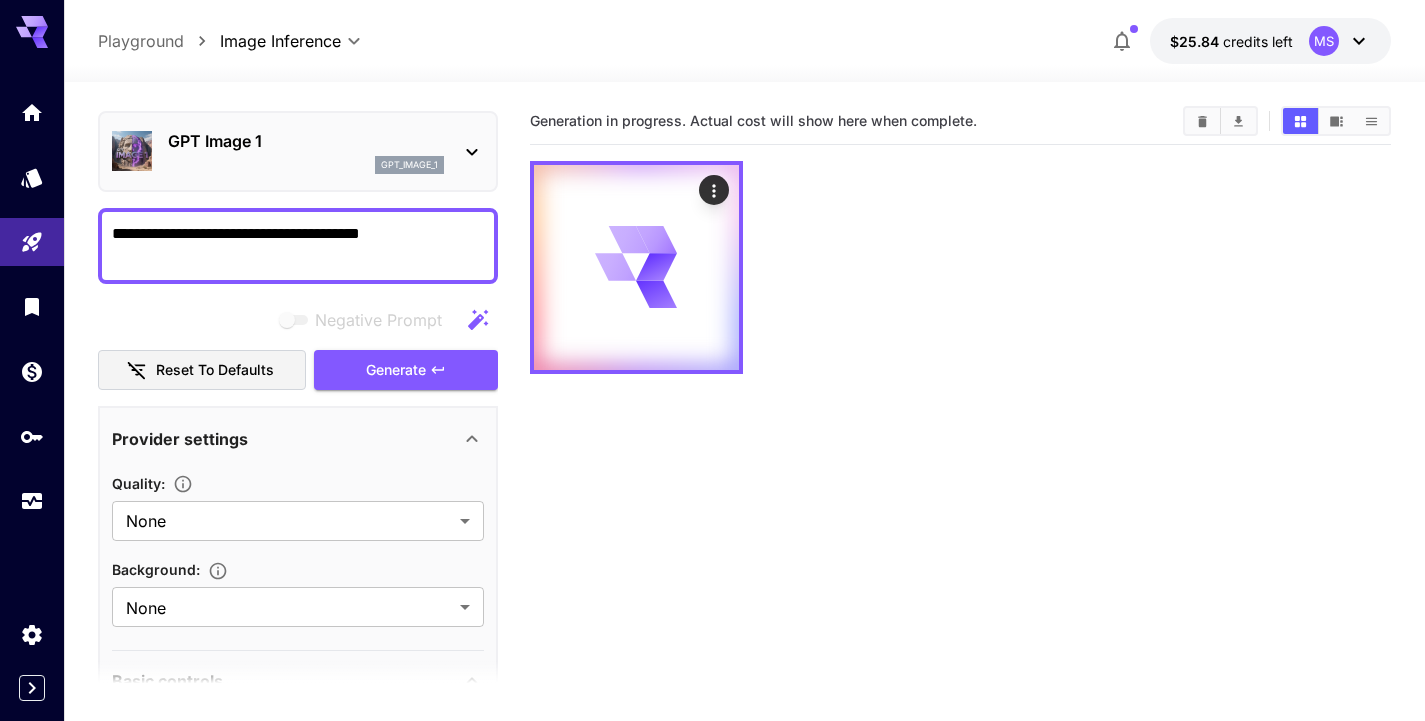 scroll, scrollTop: 48, scrollLeft: 0, axis: vertical 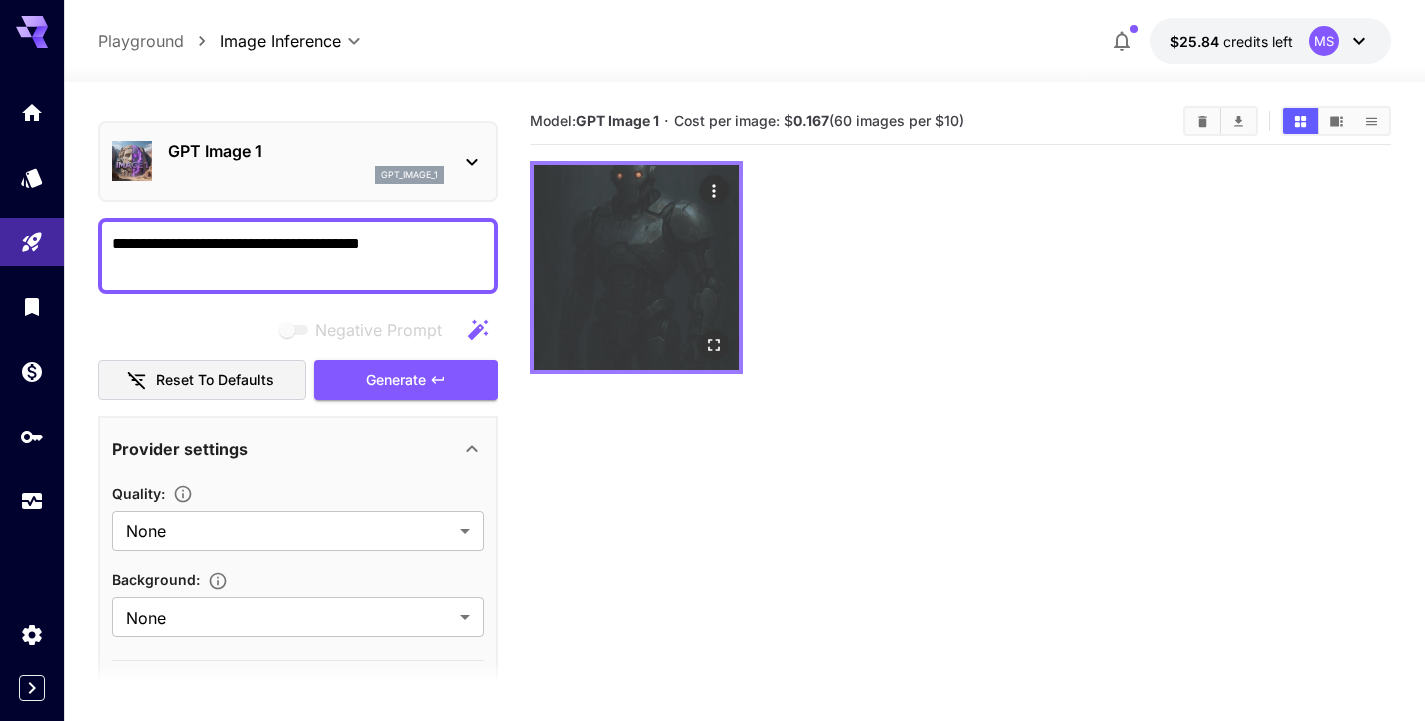 click at bounding box center (636, 267) 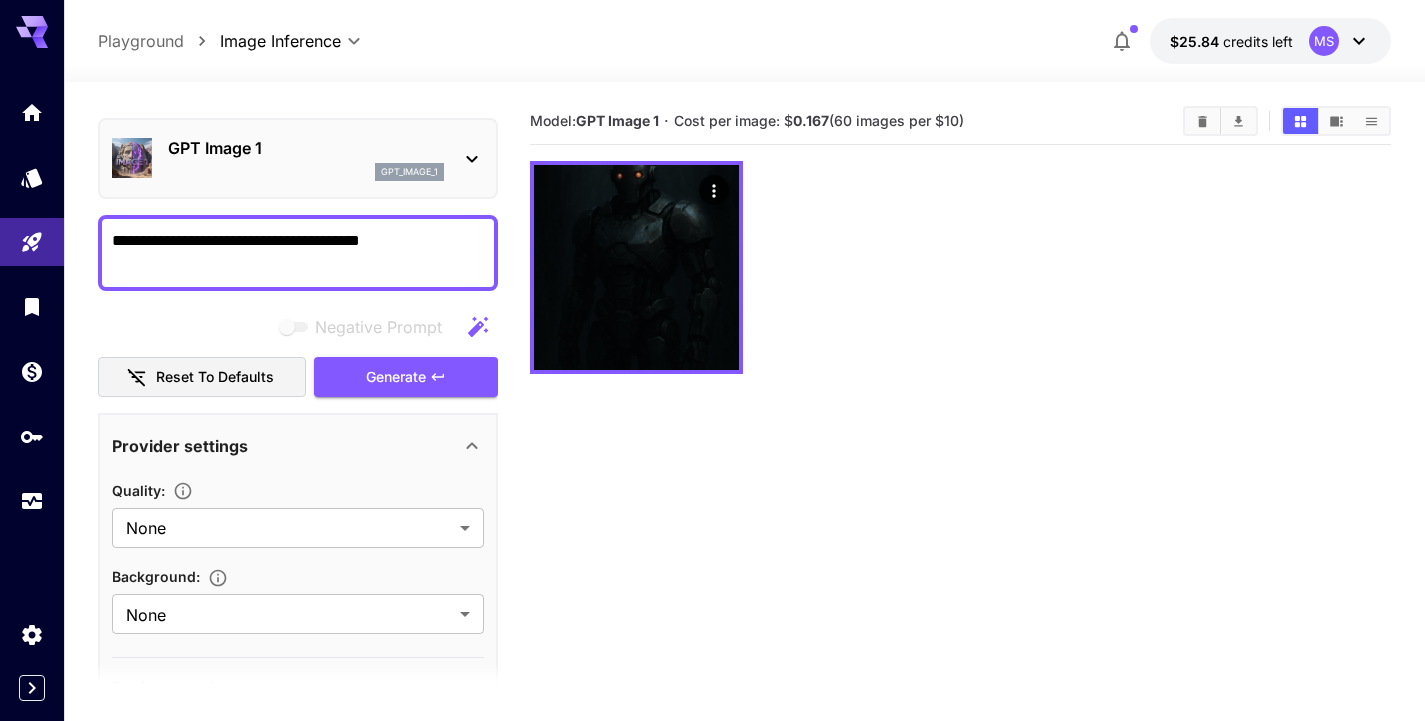 scroll, scrollTop: 0, scrollLeft: 0, axis: both 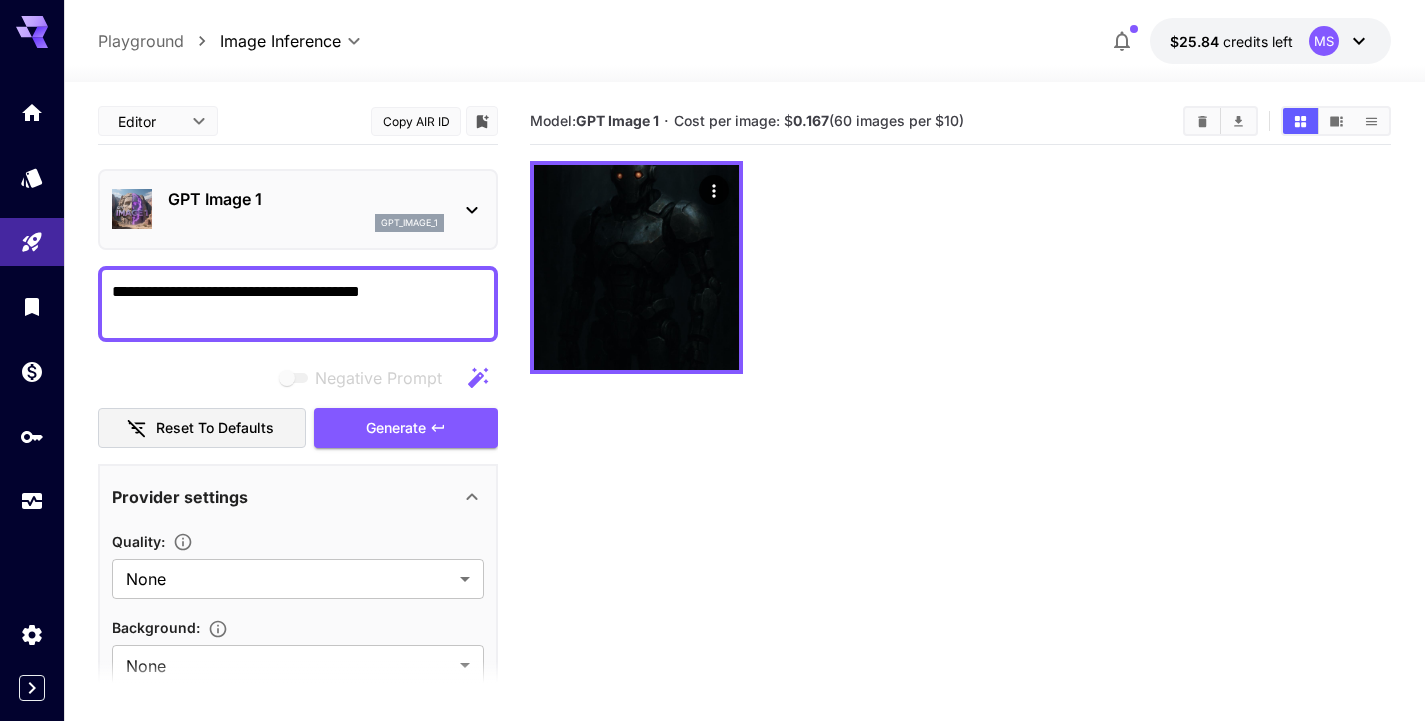 click on "Negative Prompt Reset to defaults Generate" at bounding box center (298, 403) 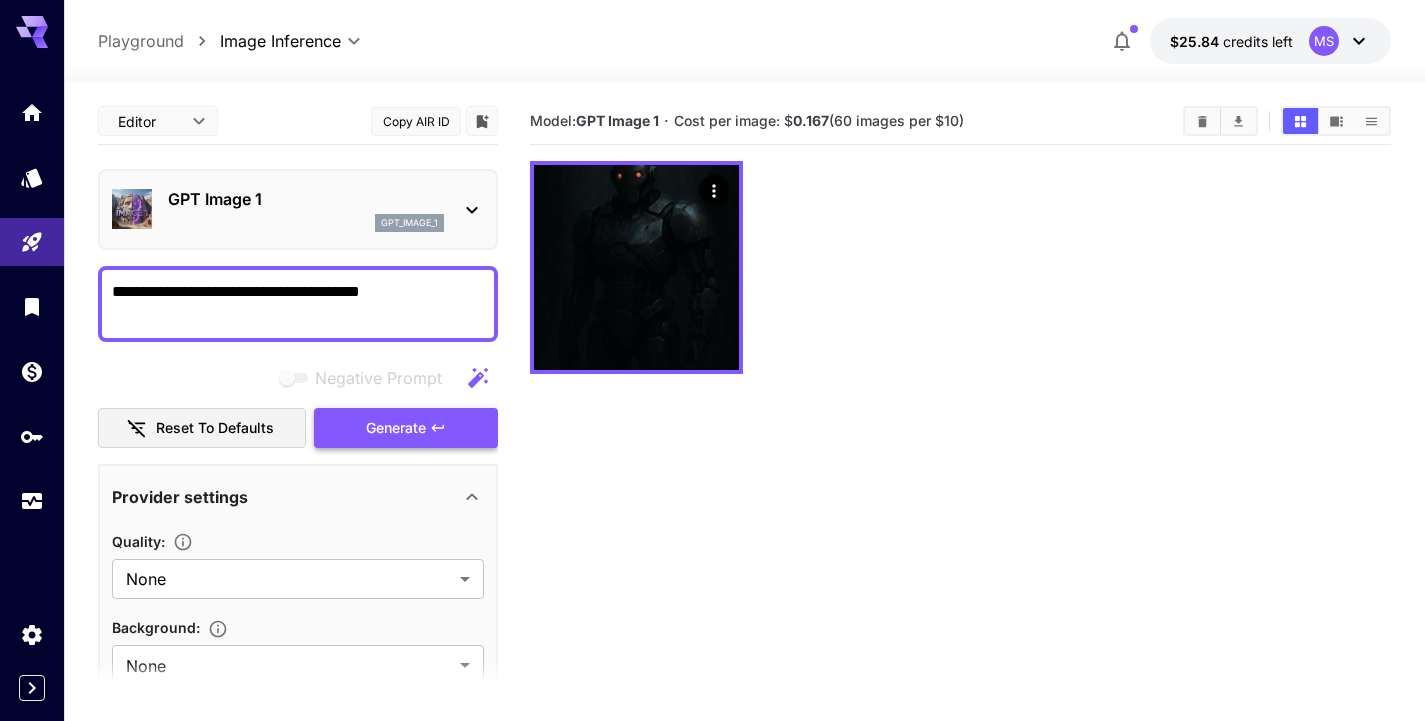 click on "Generate" at bounding box center [396, 428] 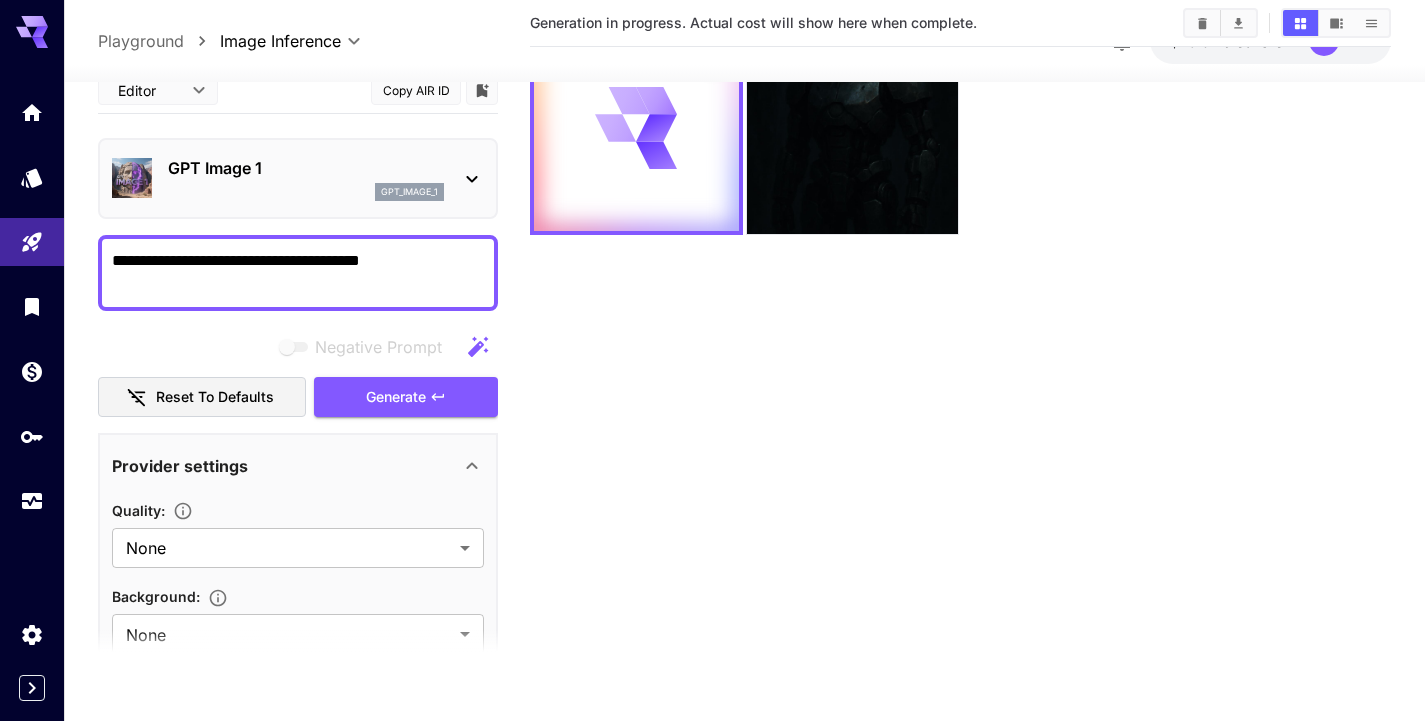 scroll, scrollTop: 158, scrollLeft: 0, axis: vertical 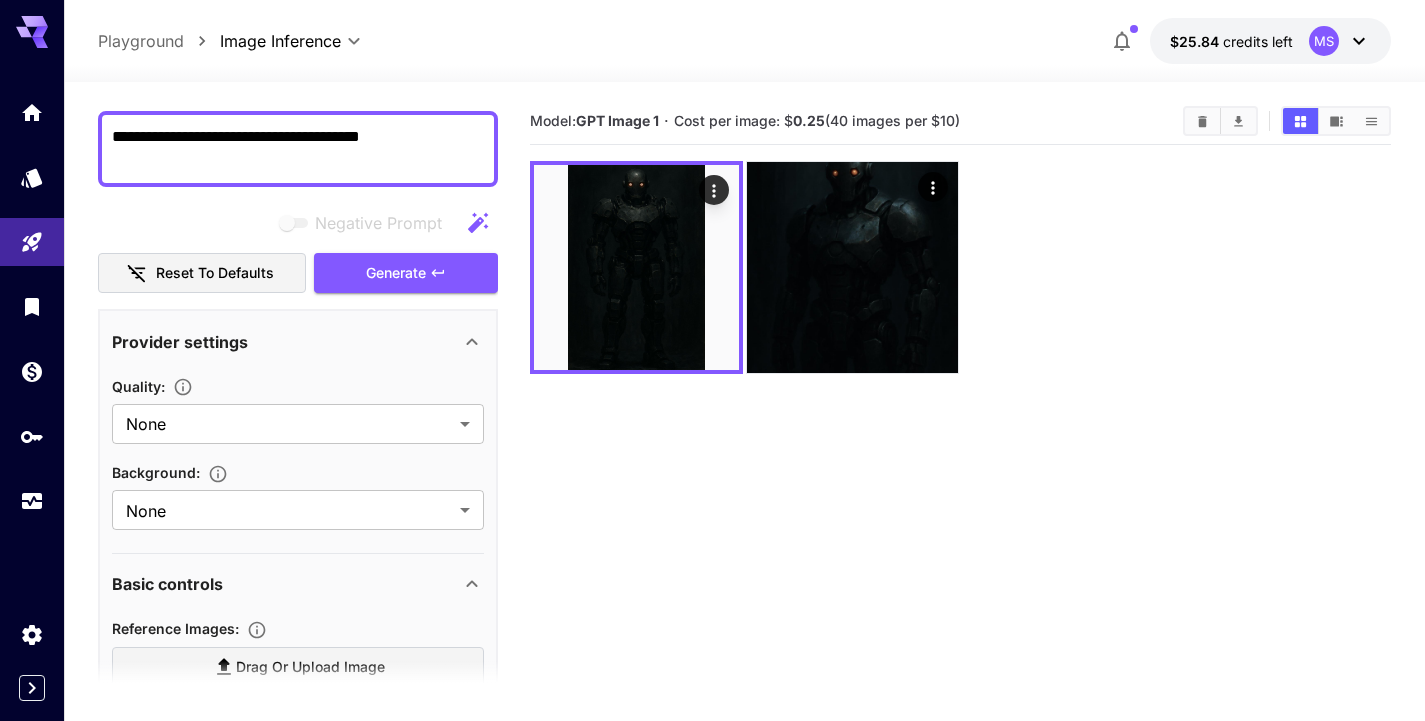 click on "**********" at bounding box center [298, 149] 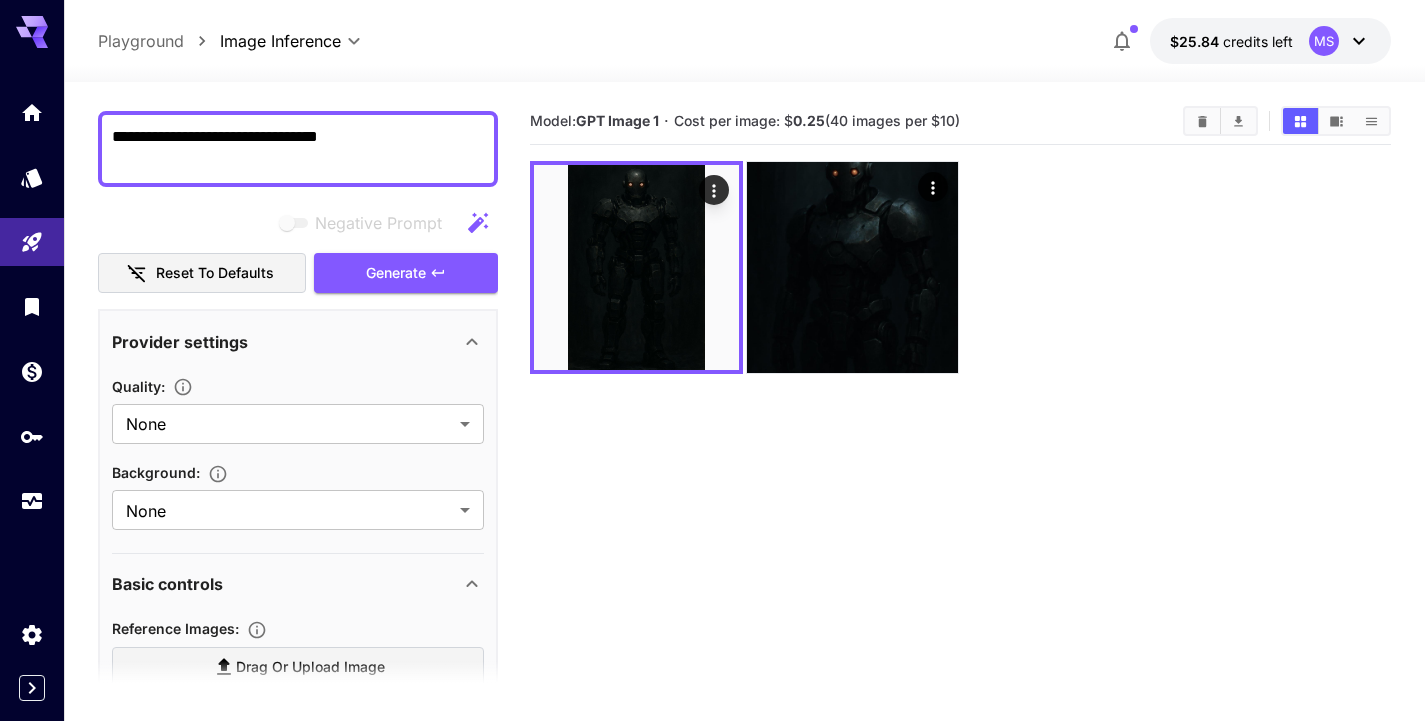 drag, startPoint x: 421, startPoint y: 134, endPoint x: 279, endPoint y: 129, distance: 142.088 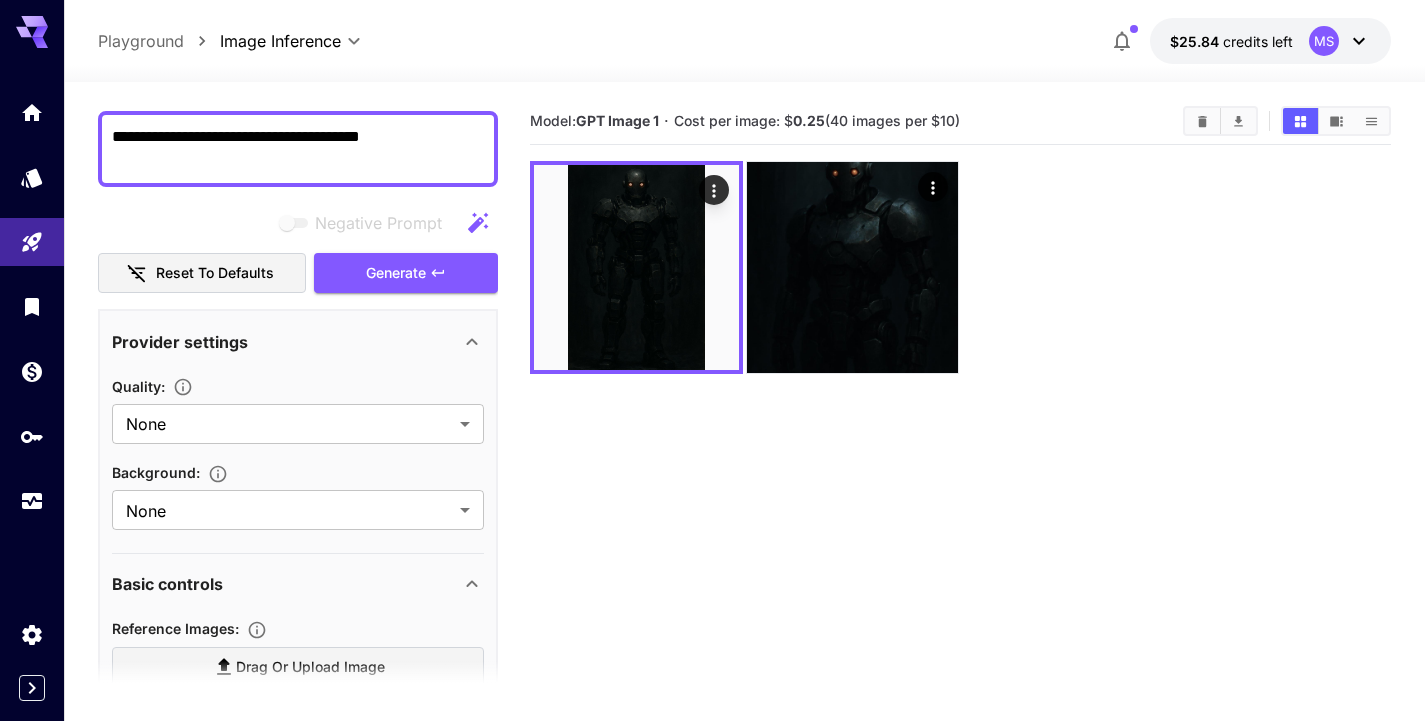 drag, startPoint x: 476, startPoint y: 134, endPoint x: 333, endPoint y: 132, distance: 143.01399 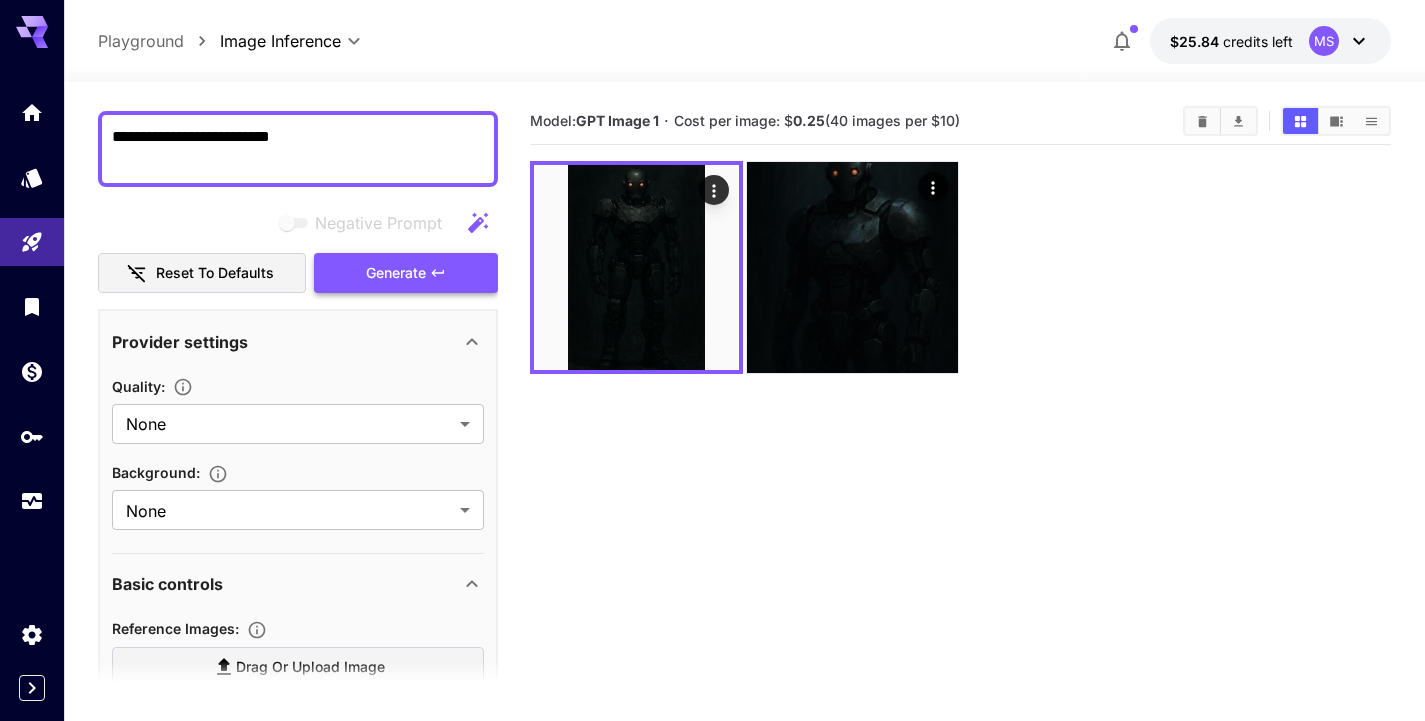 click on "Generate" at bounding box center (406, 273) 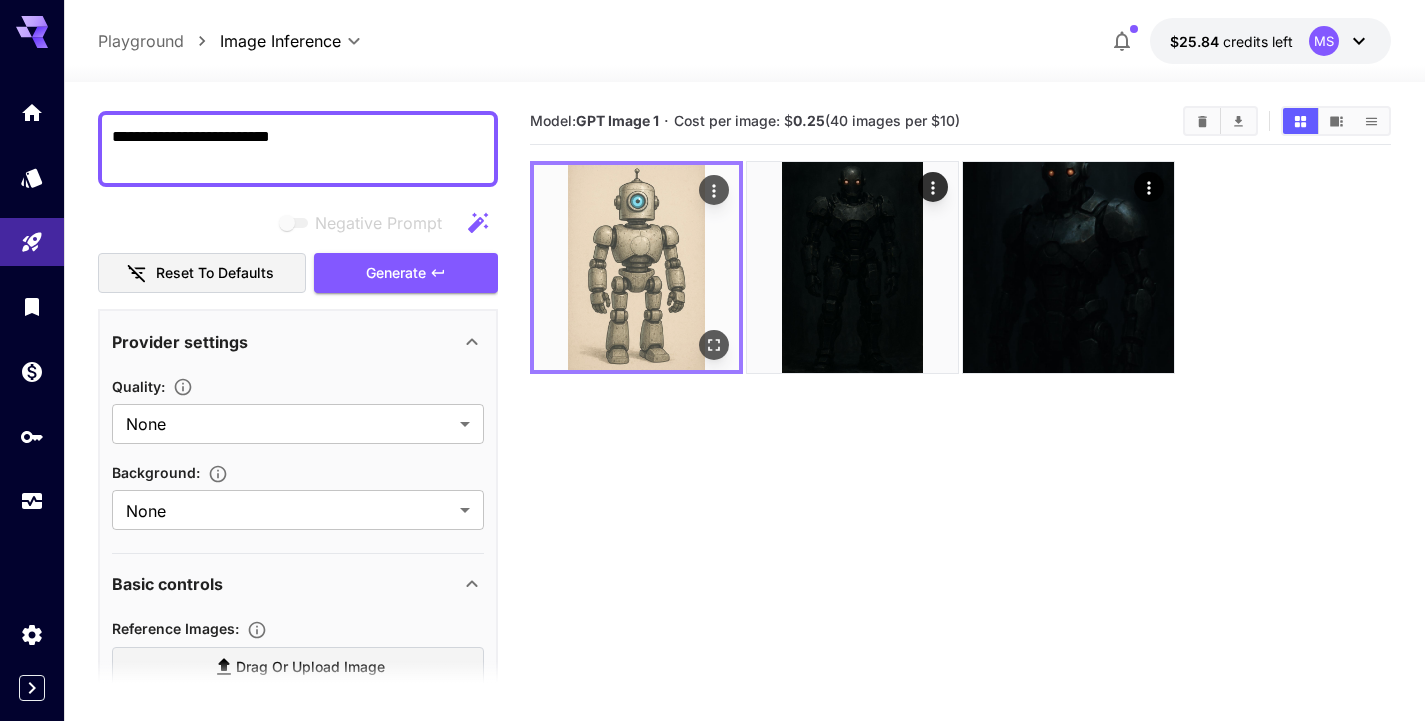 click at bounding box center (636, 267) 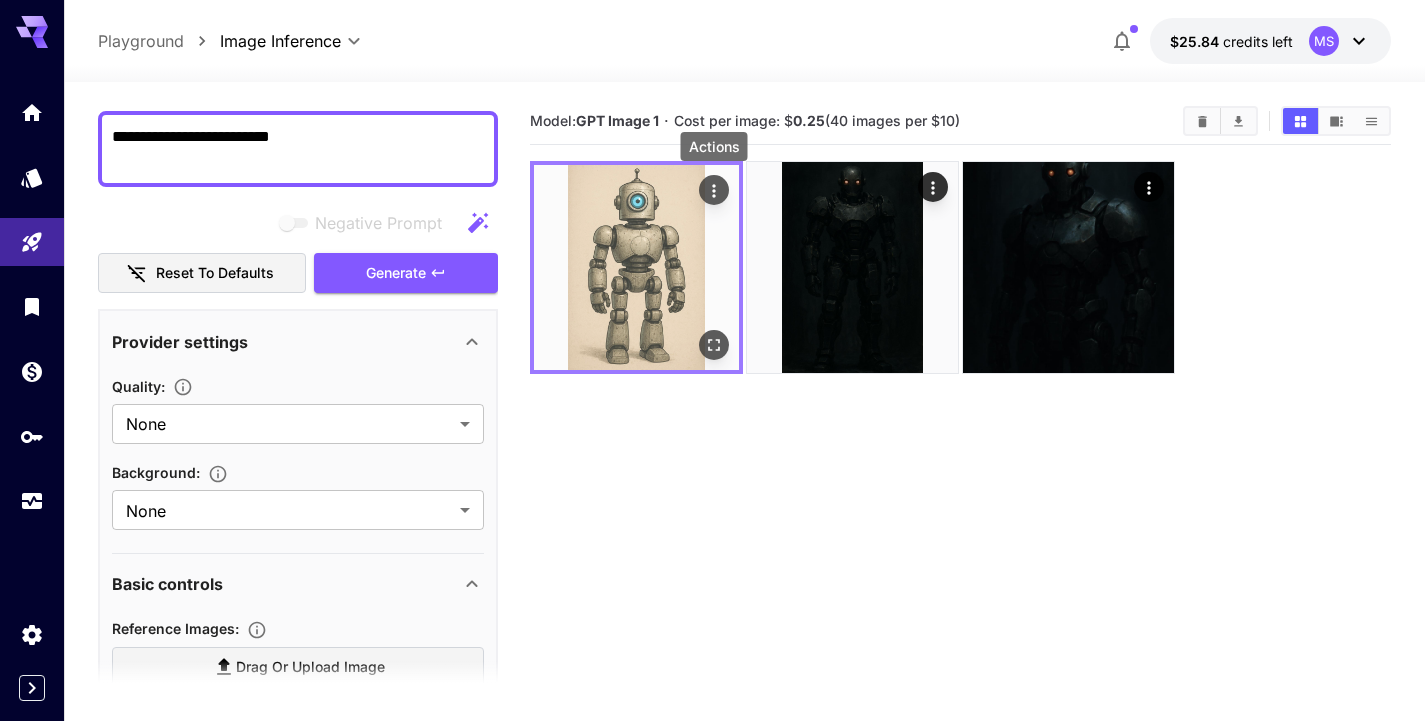 click 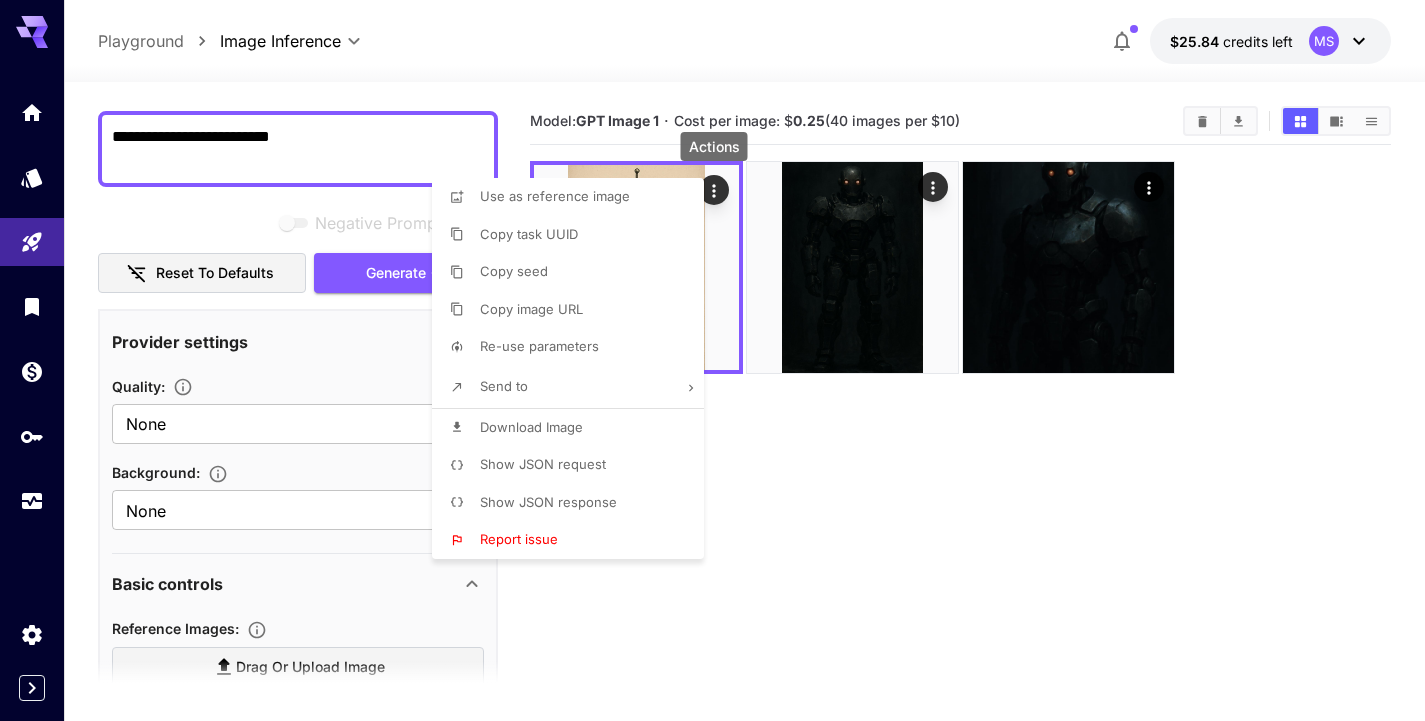click on "Download Image" at bounding box center (574, 428) 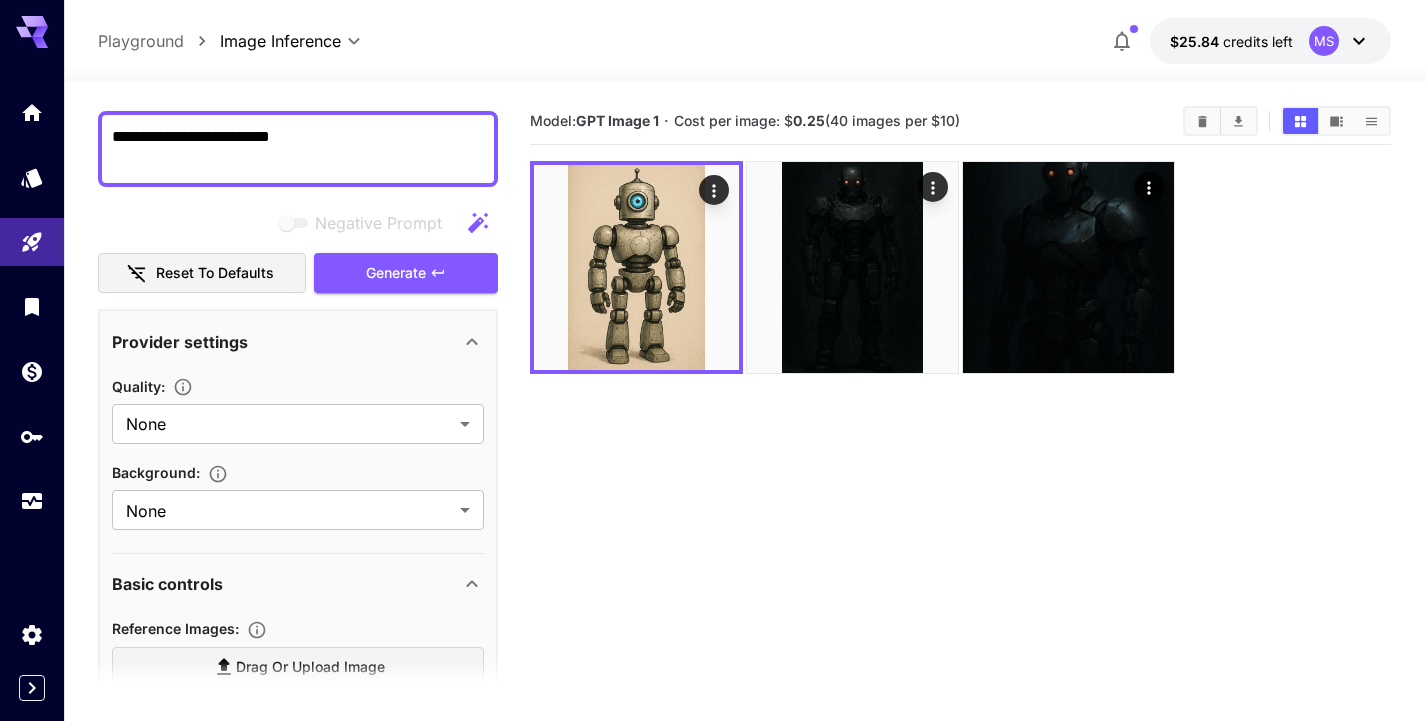 drag, startPoint x: 358, startPoint y: 130, endPoint x: 64, endPoint y: 131, distance: 294.0017 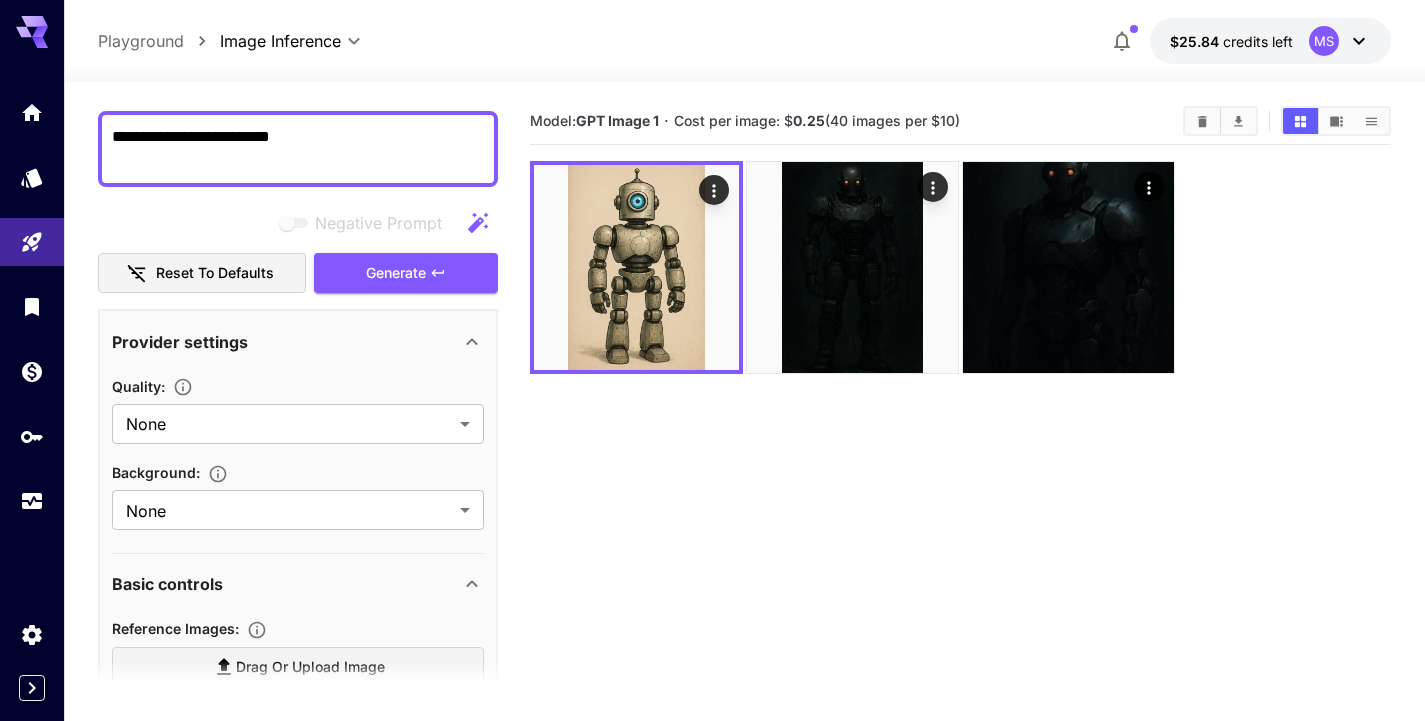 click on "**********" at bounding box center (298, 149) 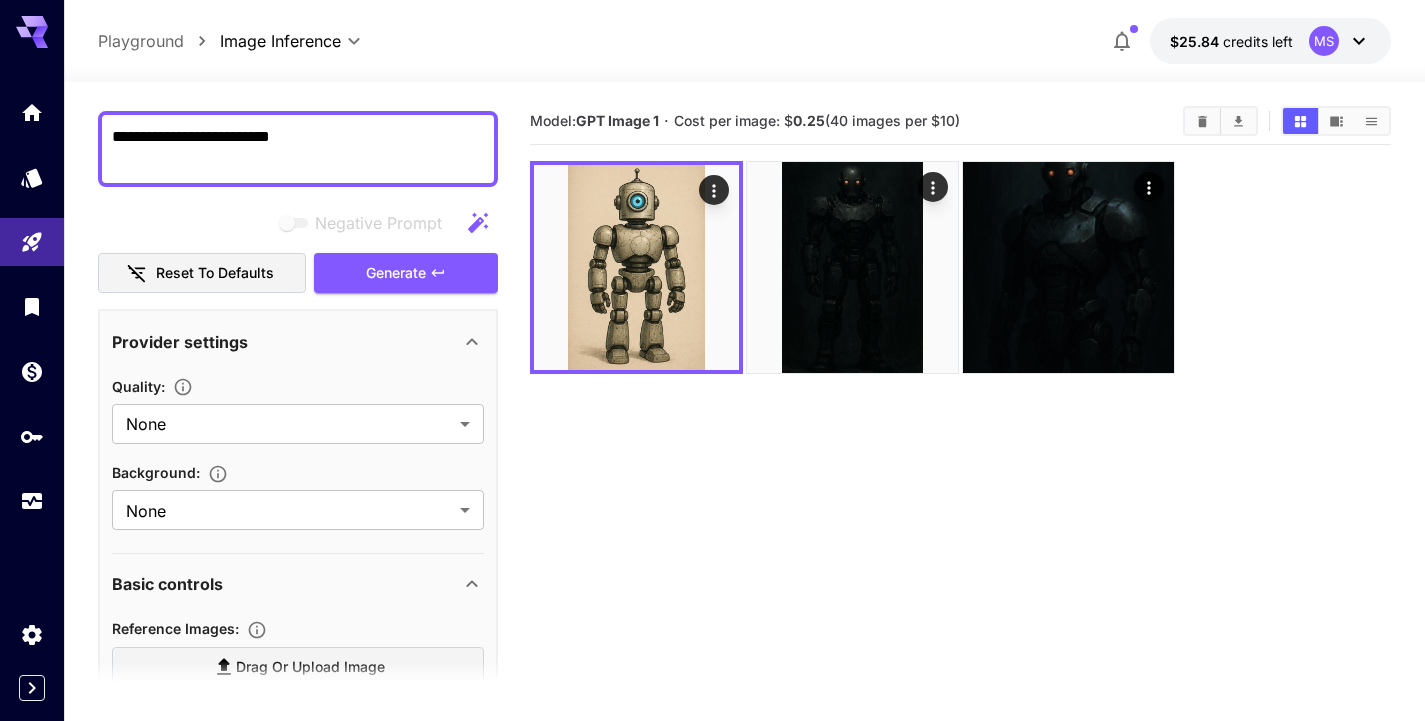 drag, startPoint x: 337, startPoint y: 134, endPoint x: 181, endPoint y: 135, distance: 156.0032 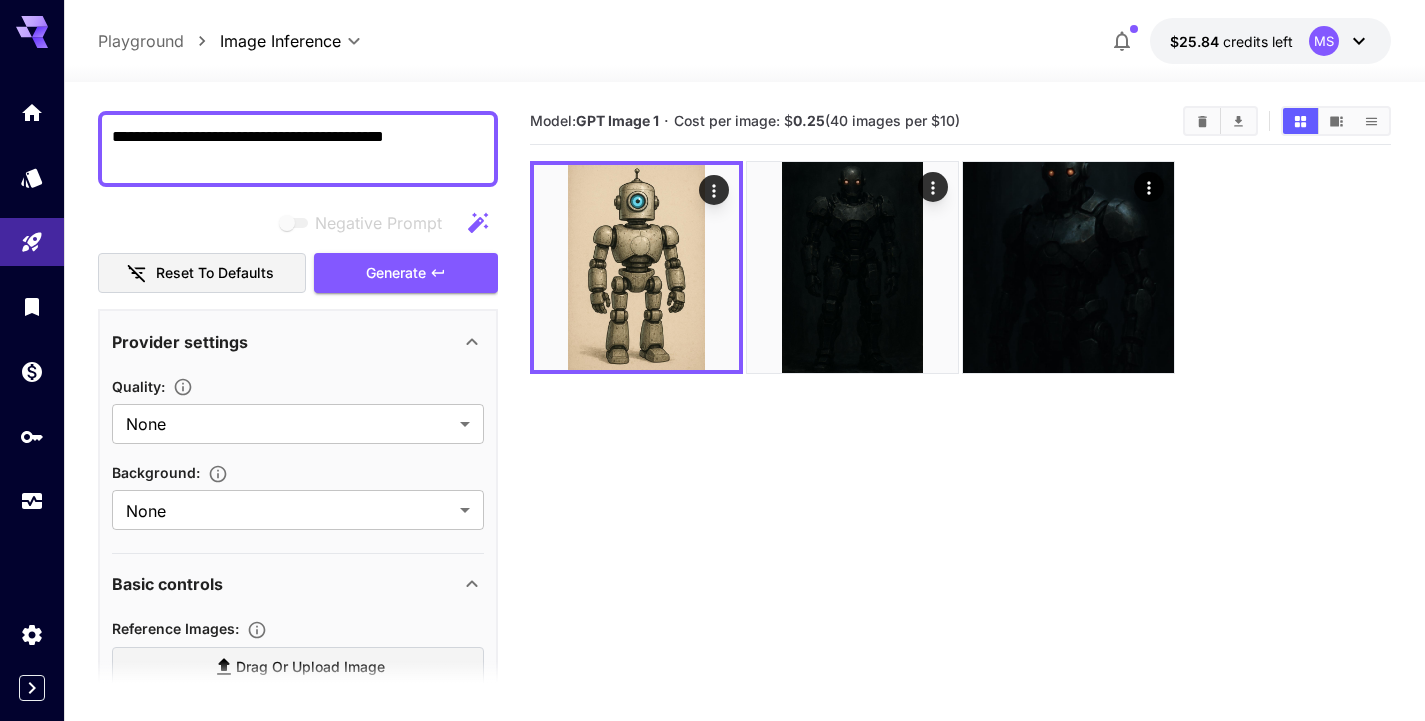 paste on "**********" 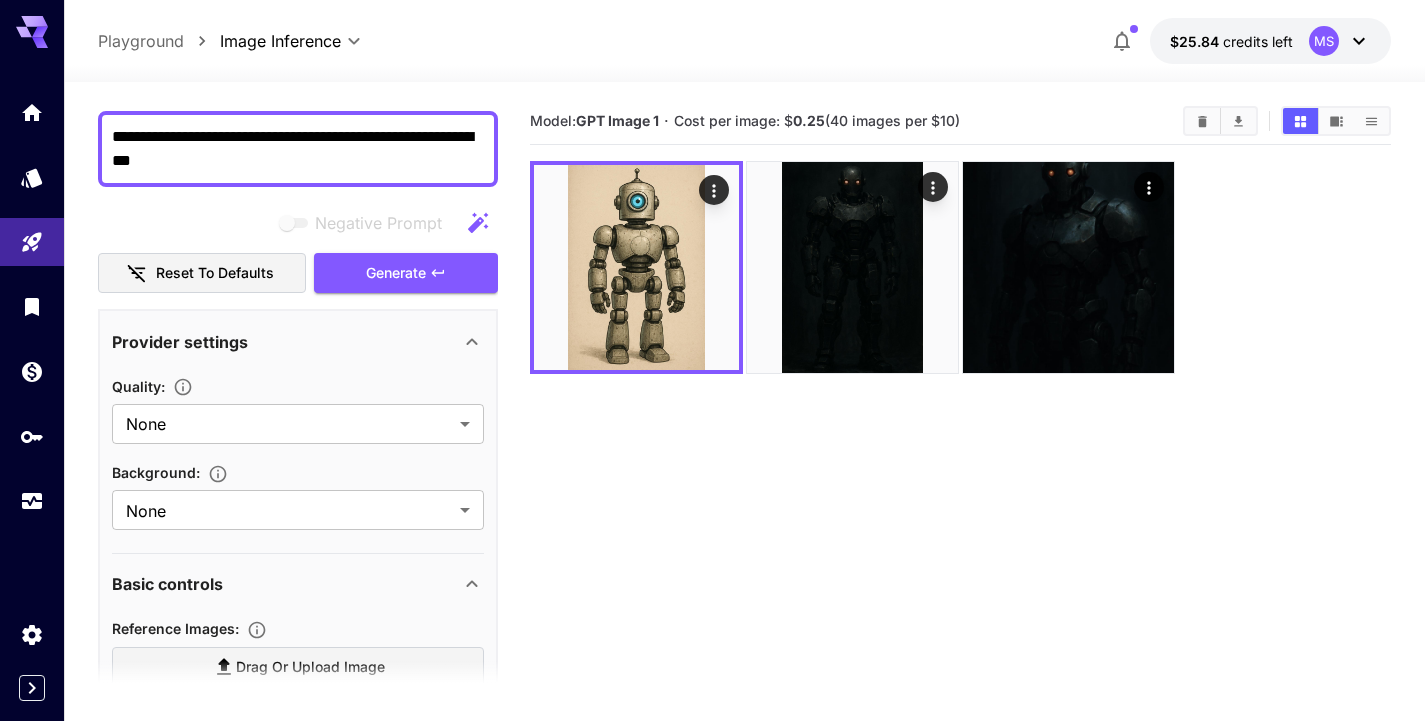 drag, startPoint x: 248, startPoint y: 158, endPoint x: 190, endPoint y: 156, distance: 58.034473 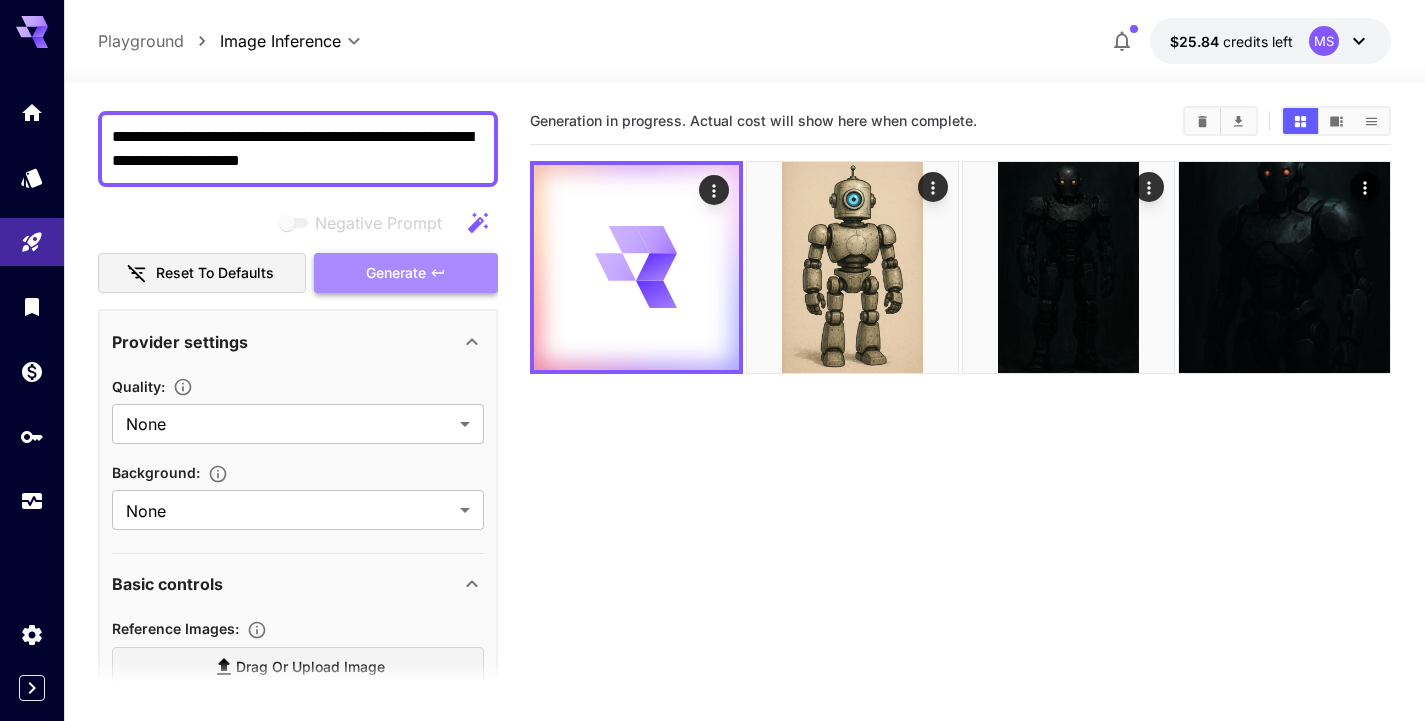 click on "Generate" at bounding box center (396, 273) 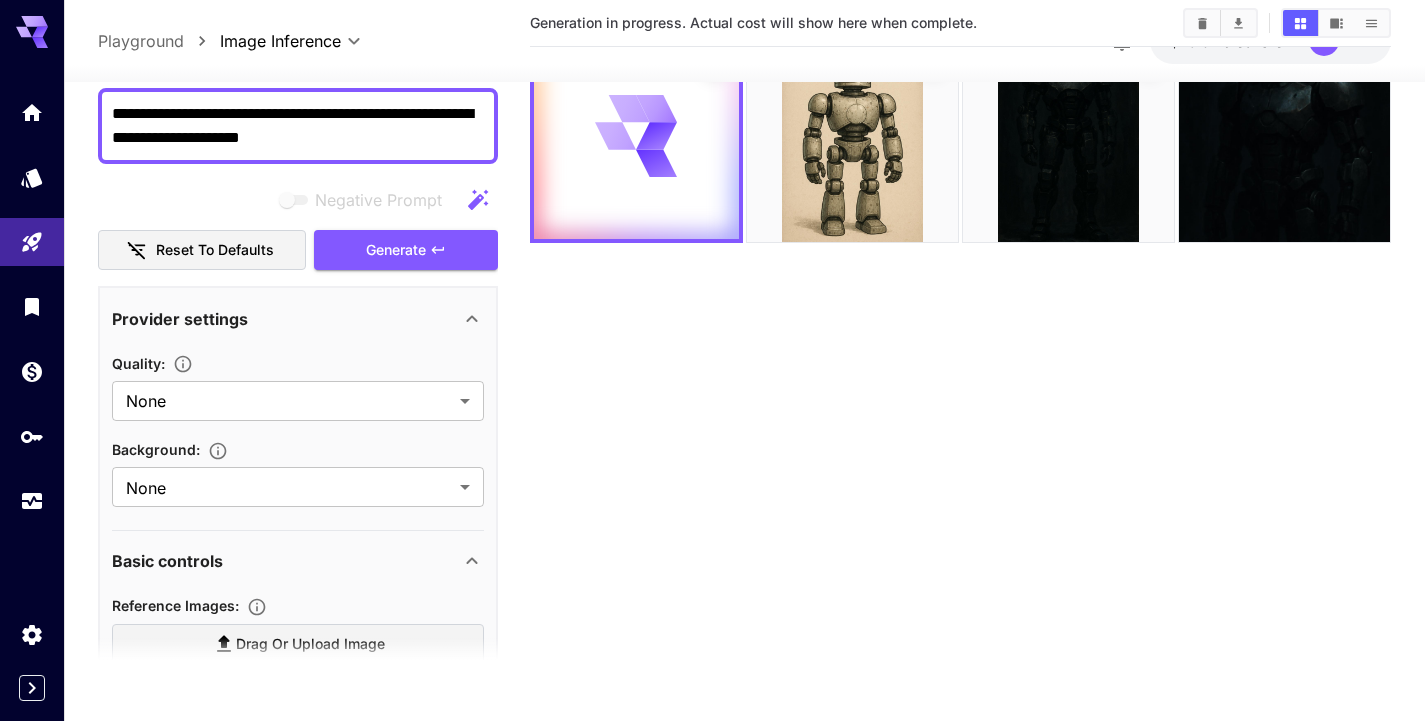 scroll, scrollTop: 158, scrollLeft: 0, axis: vertical 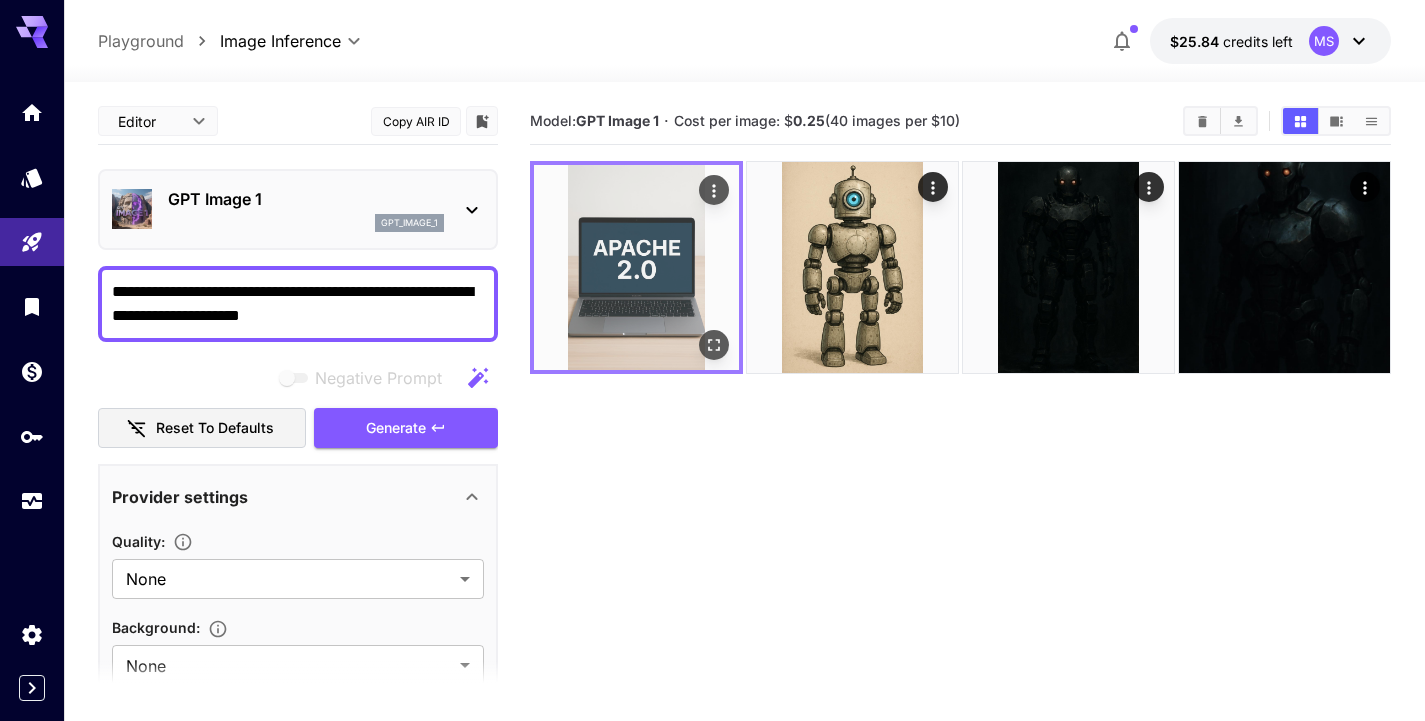 click at bounding box center (636, 267) 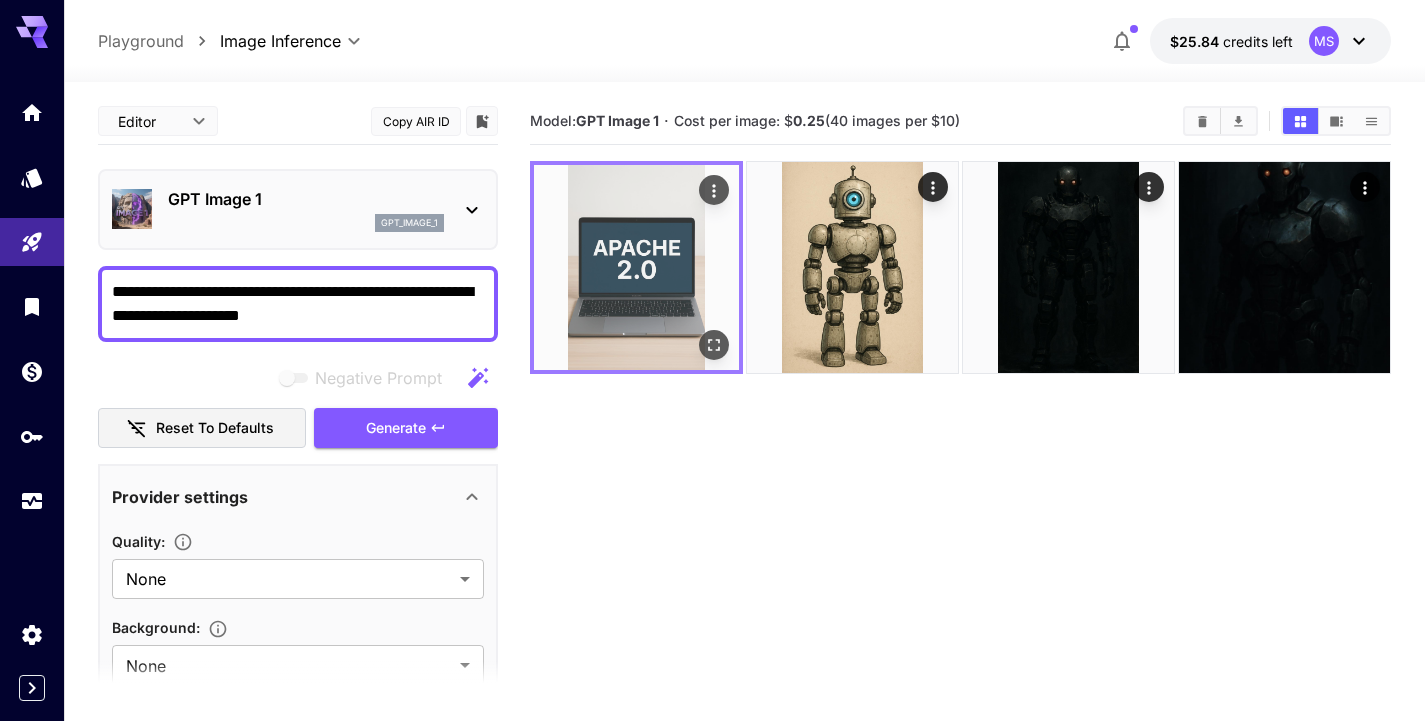 click at bounding box center [636, 267] 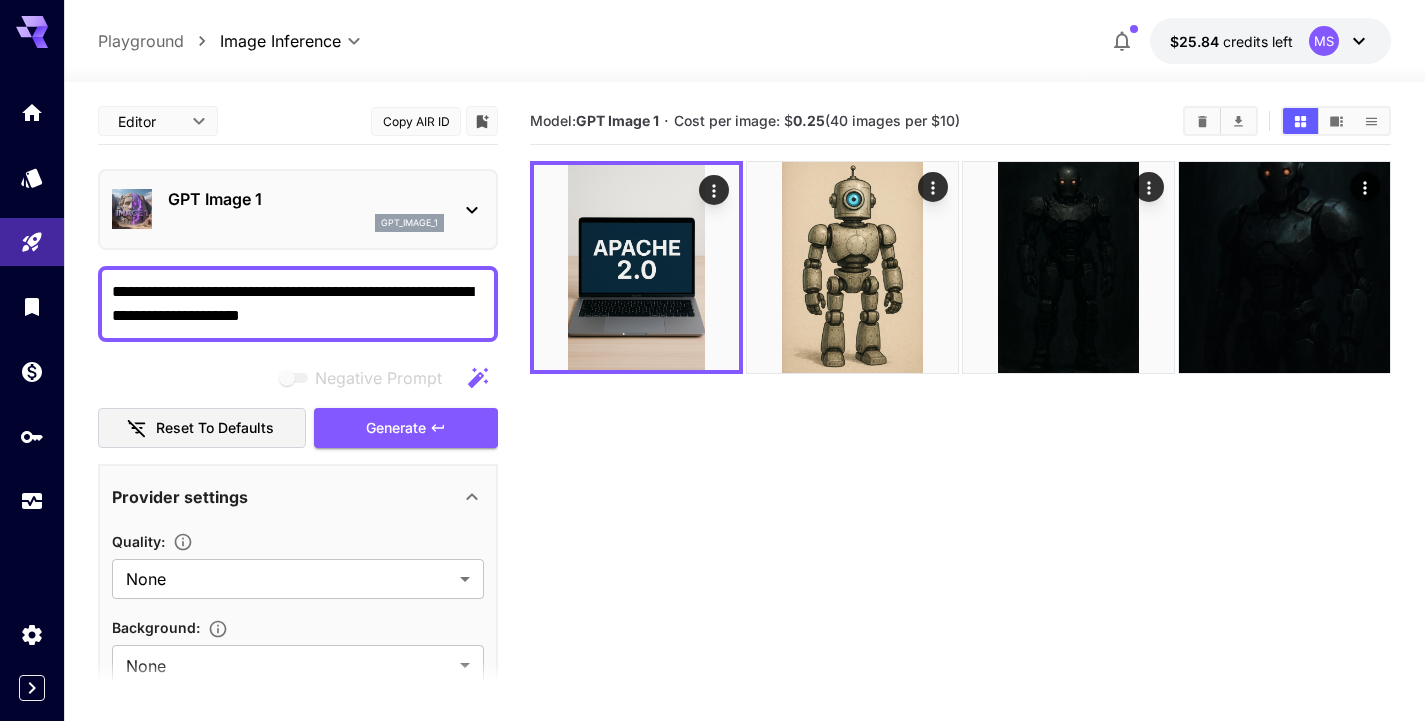 click on "**********" at bounding box center (298, 304) 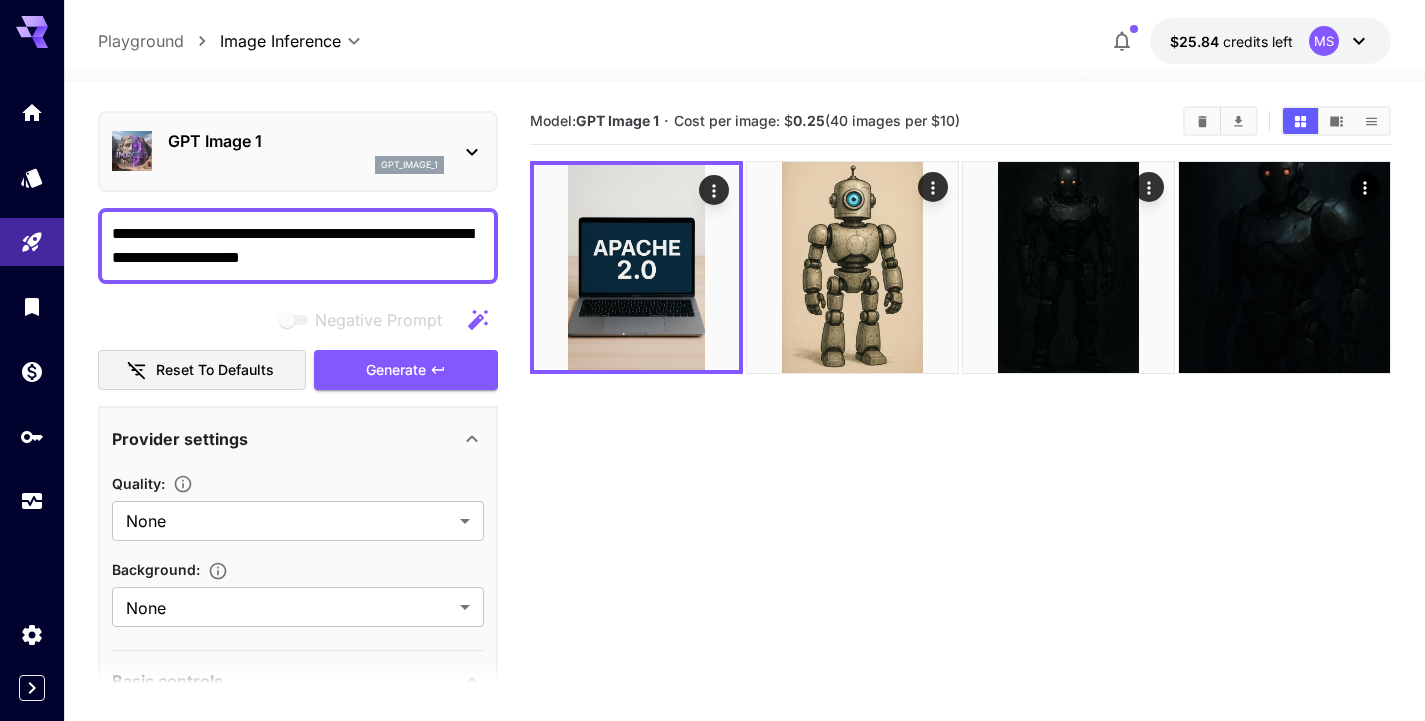 scroll, scrollTop: 16, scrollLeft: 0, axis: vertical 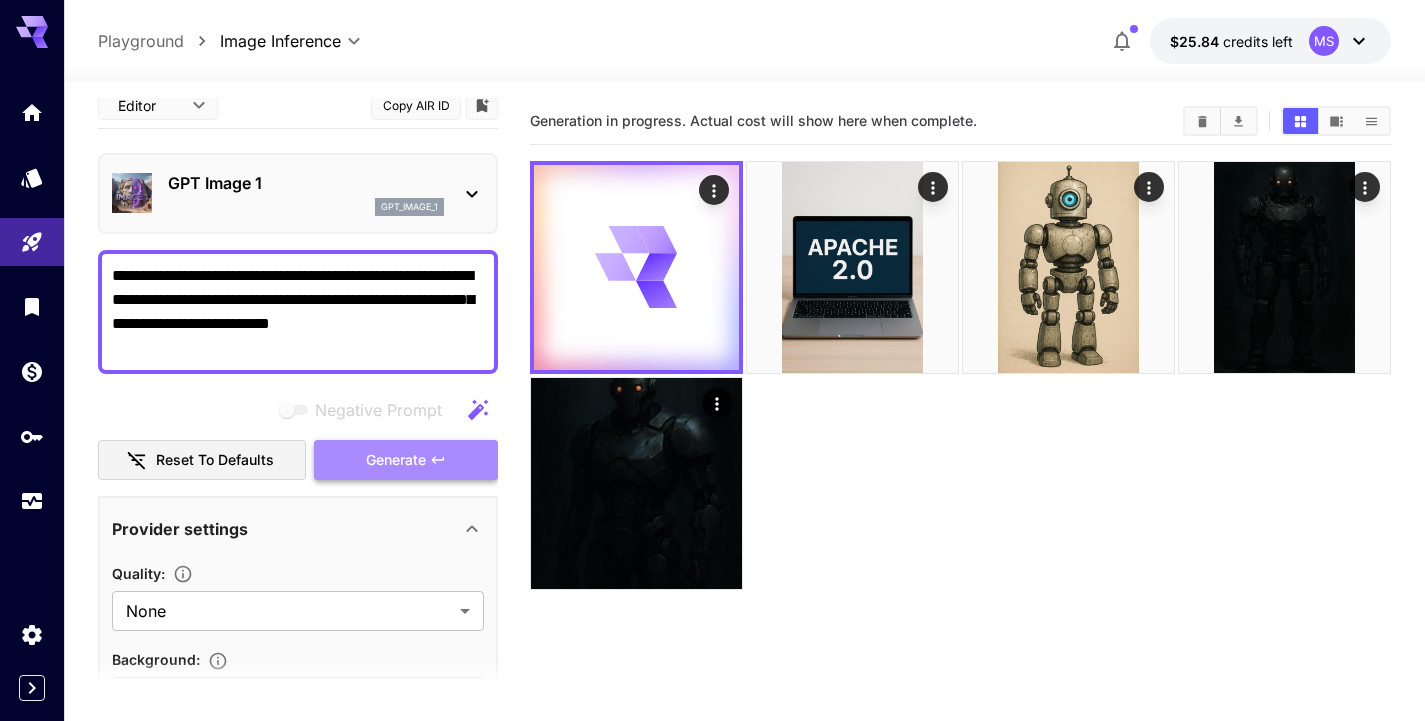 click 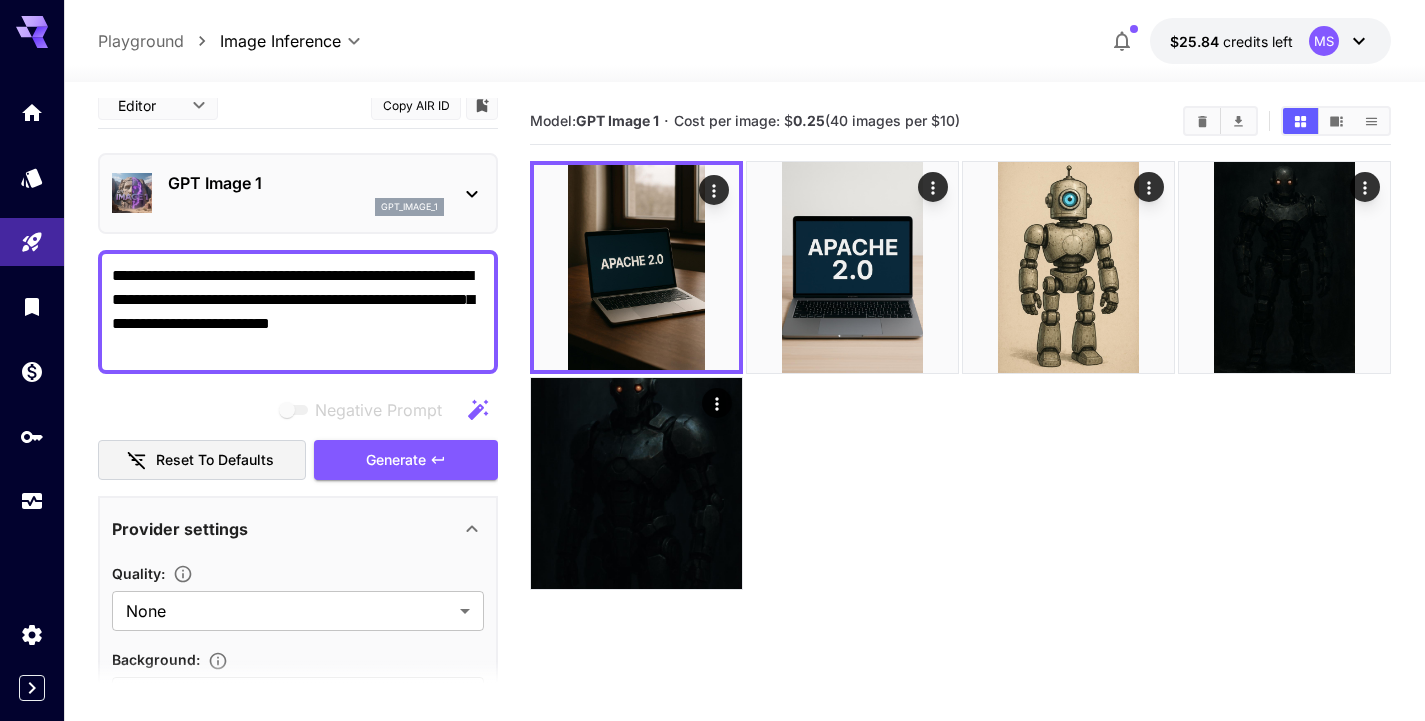 drag, startPoint x: 363, startPoint y: 360, endPoint x: 197, endPoint y: 315, distance: 171.99127 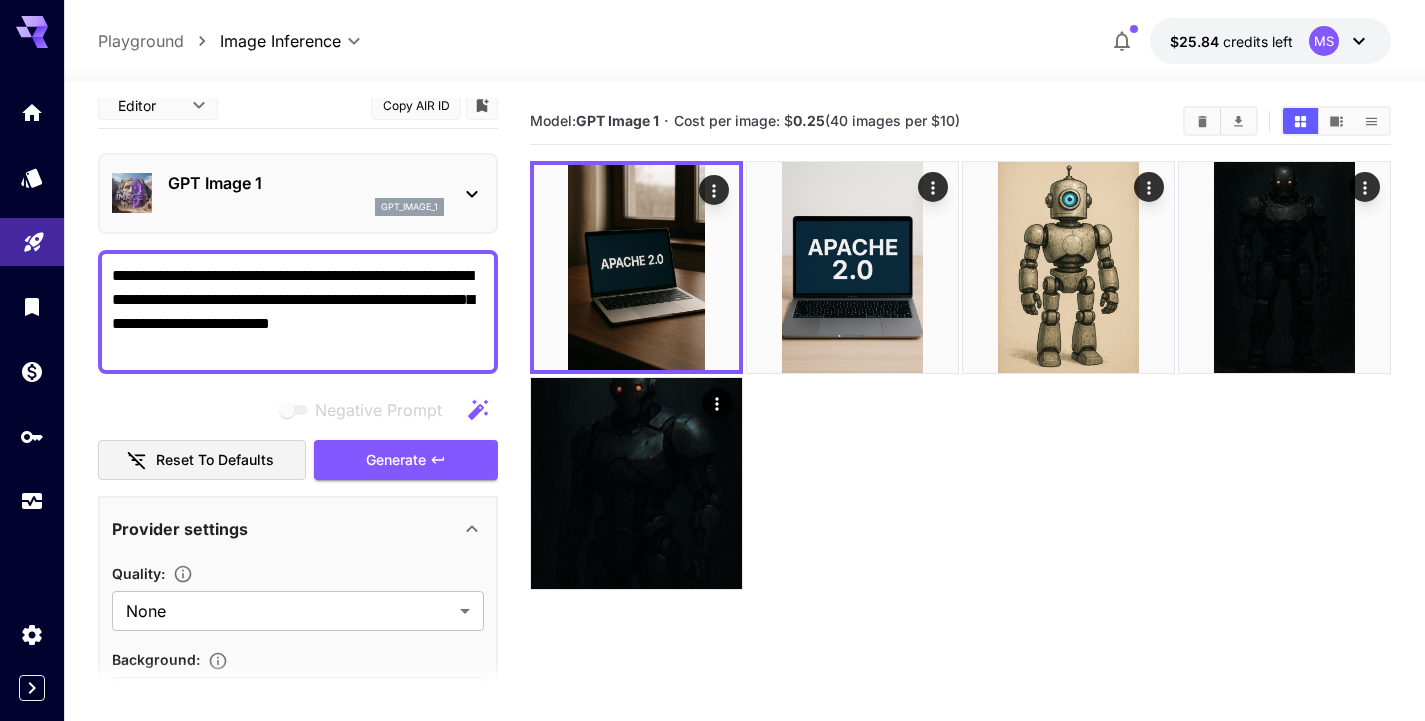 drag, startPoint x: 334, startPoint y: 351, endPoint x: 13, endPoint y: 265, distance: 332.32062 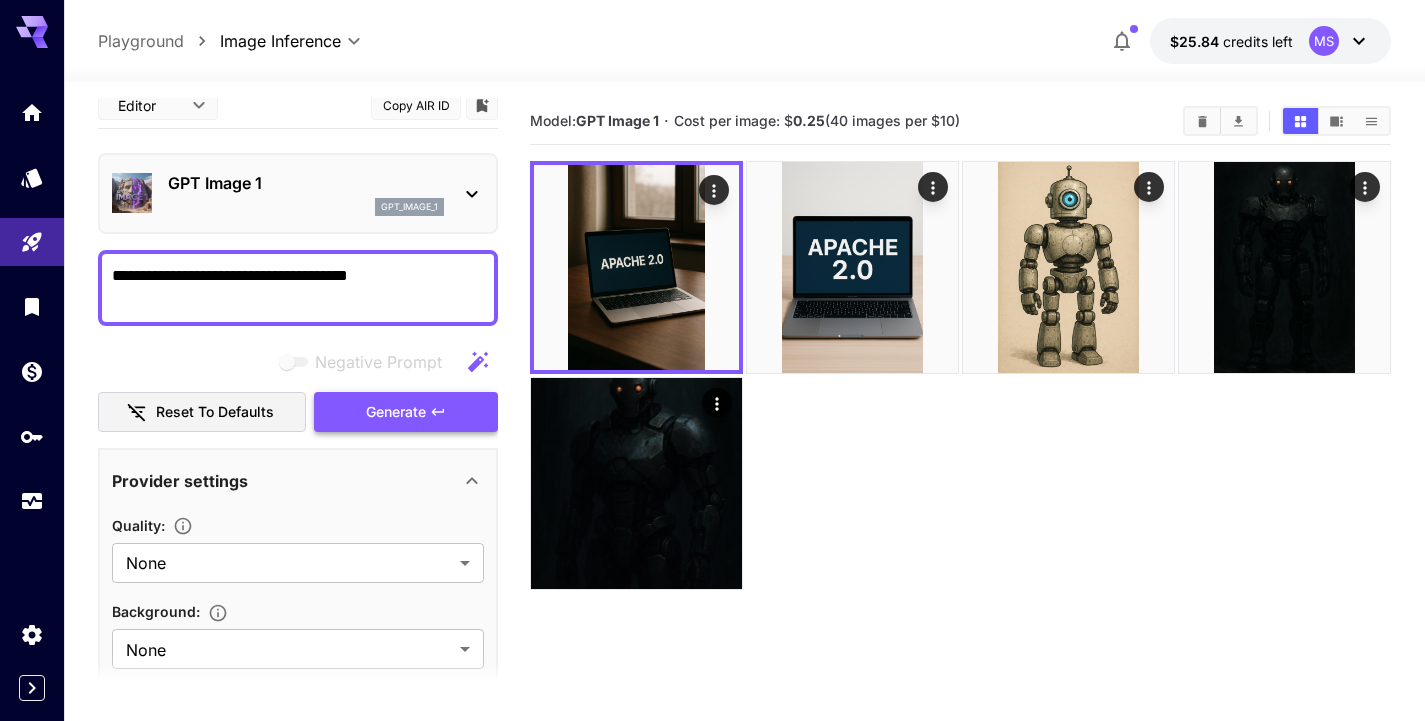 click on "Generate" at bounding box center (406, 412) 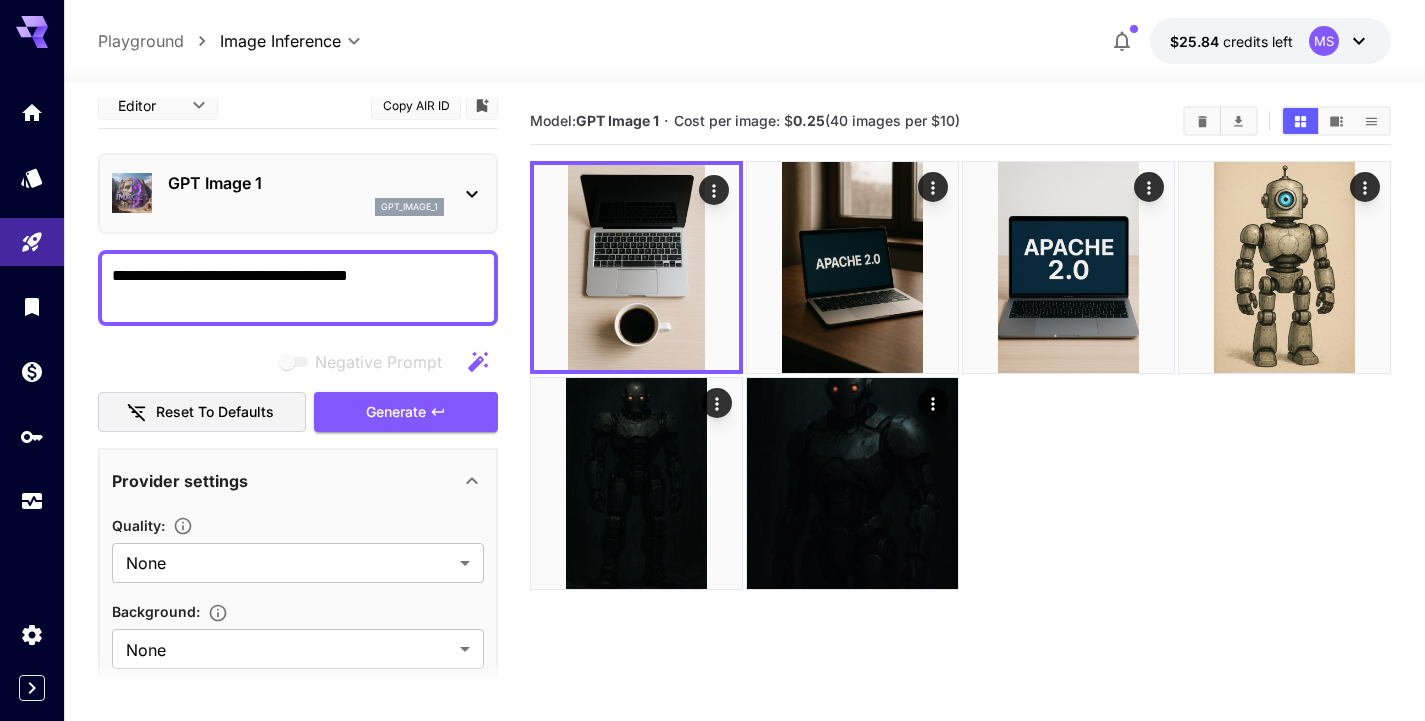 click on "**********" at bounding box center (298, 288) 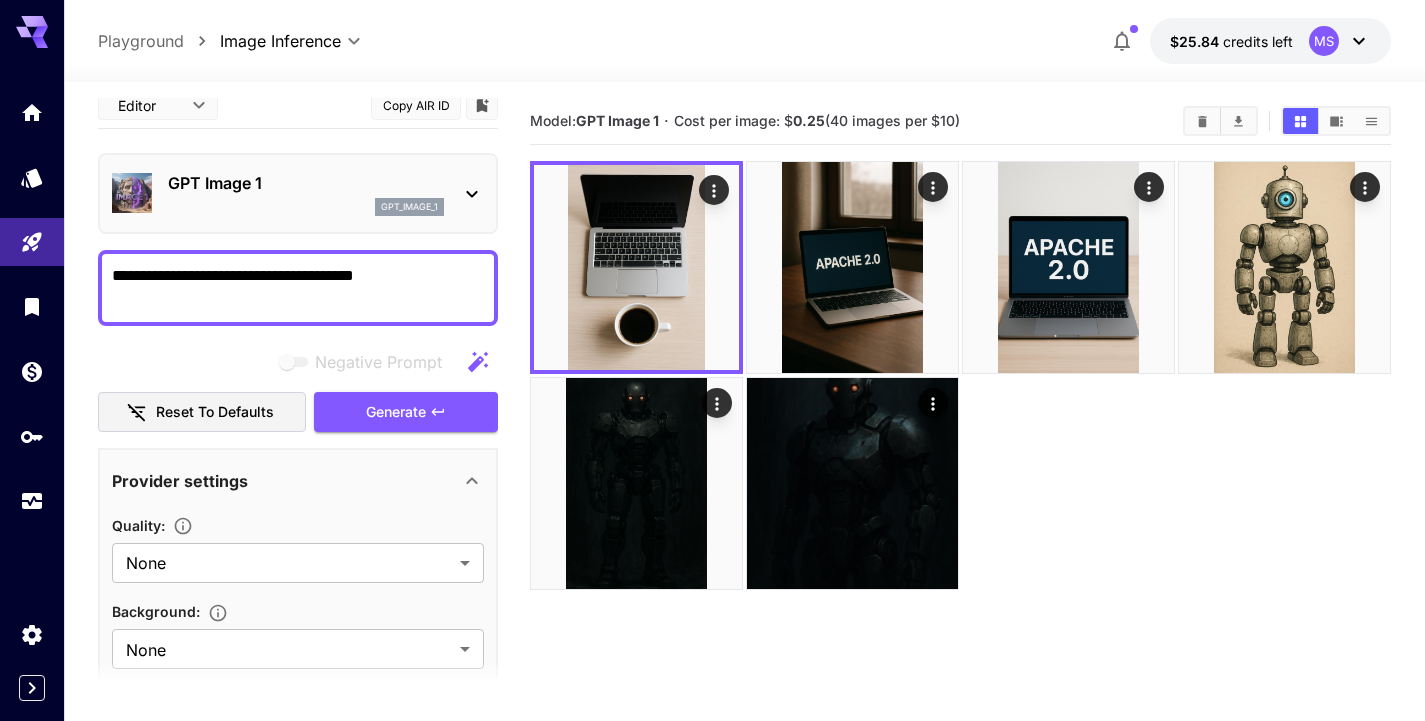 drag, startPoint x: 448, startPoint y: 272, endPoint x: 340, endPoint y: 273, distance: 108.00463 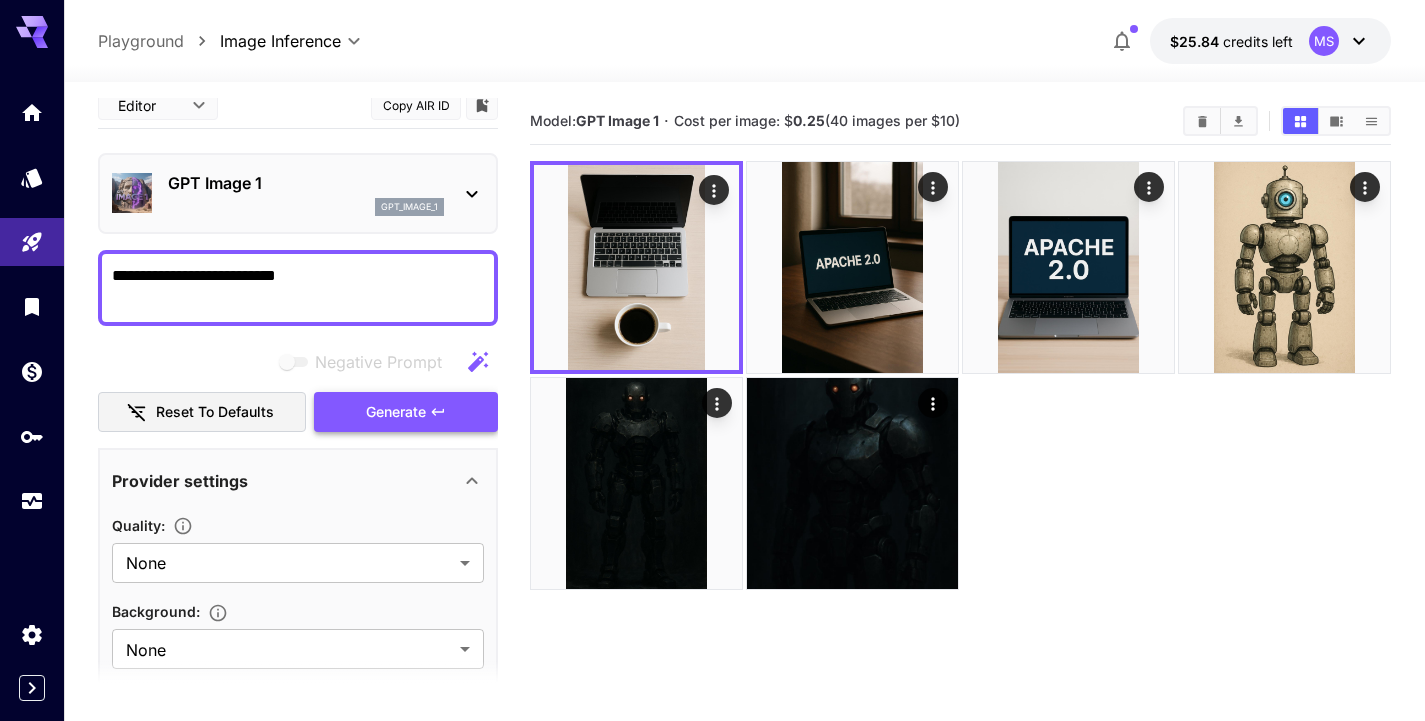 click on "Generate" at bounding box center (396, 412) 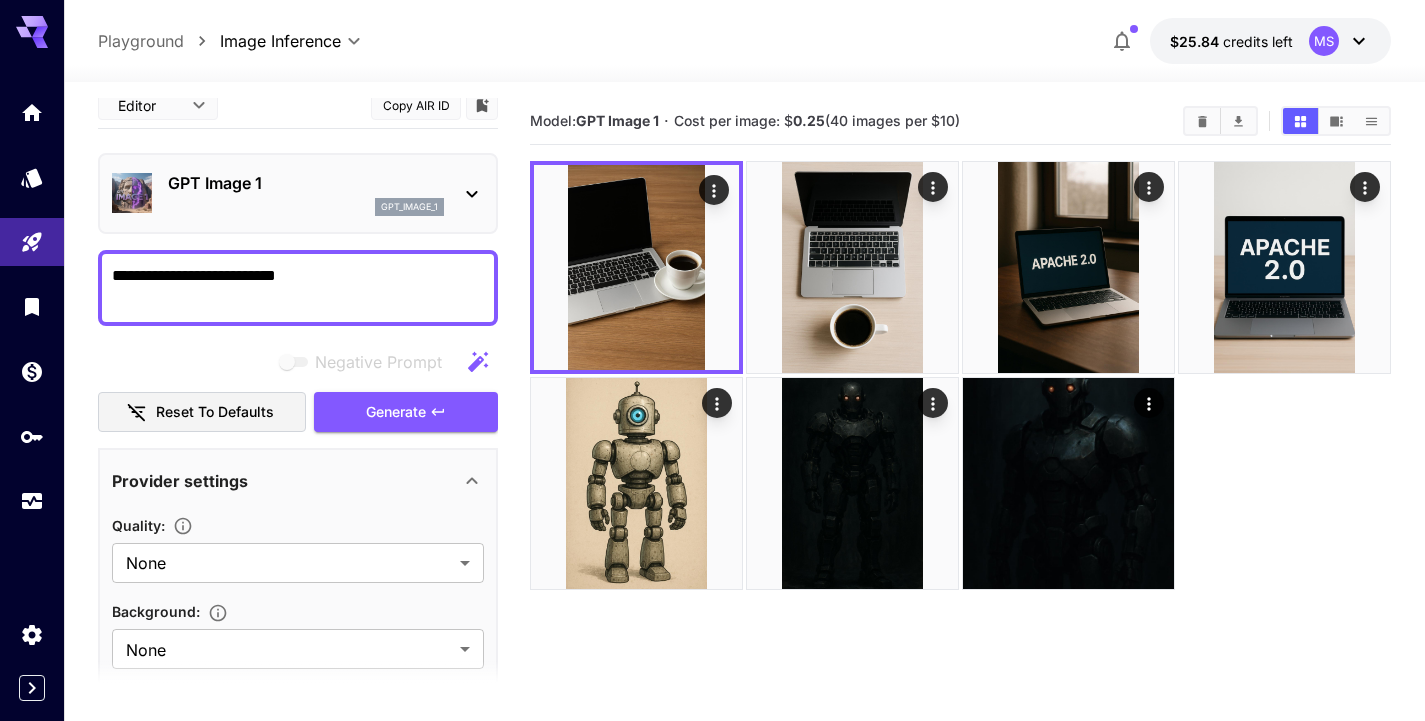 click on "**********" at bounding box center (298, 288) 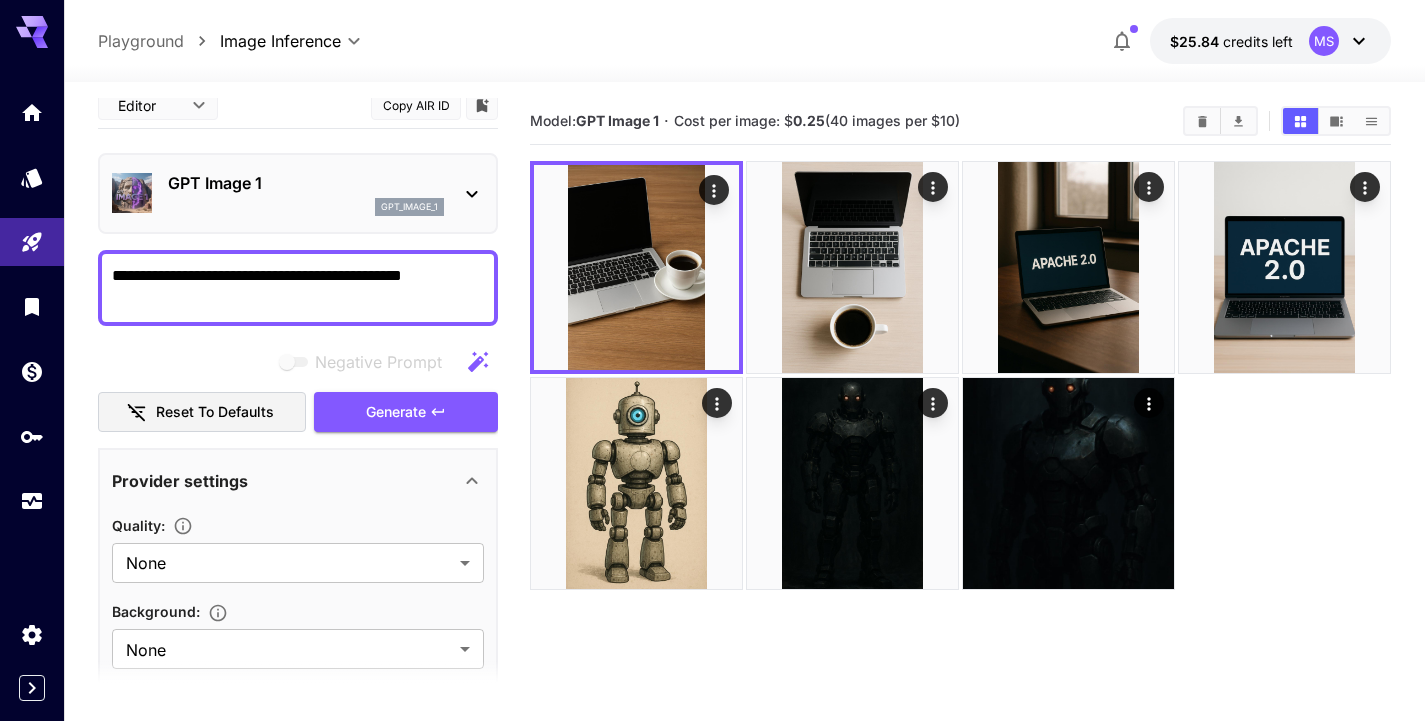 drag, startPoint x: 462, startPoint y: 274, endPoint x: 346, endPoint y: 270, distance: 116.06895 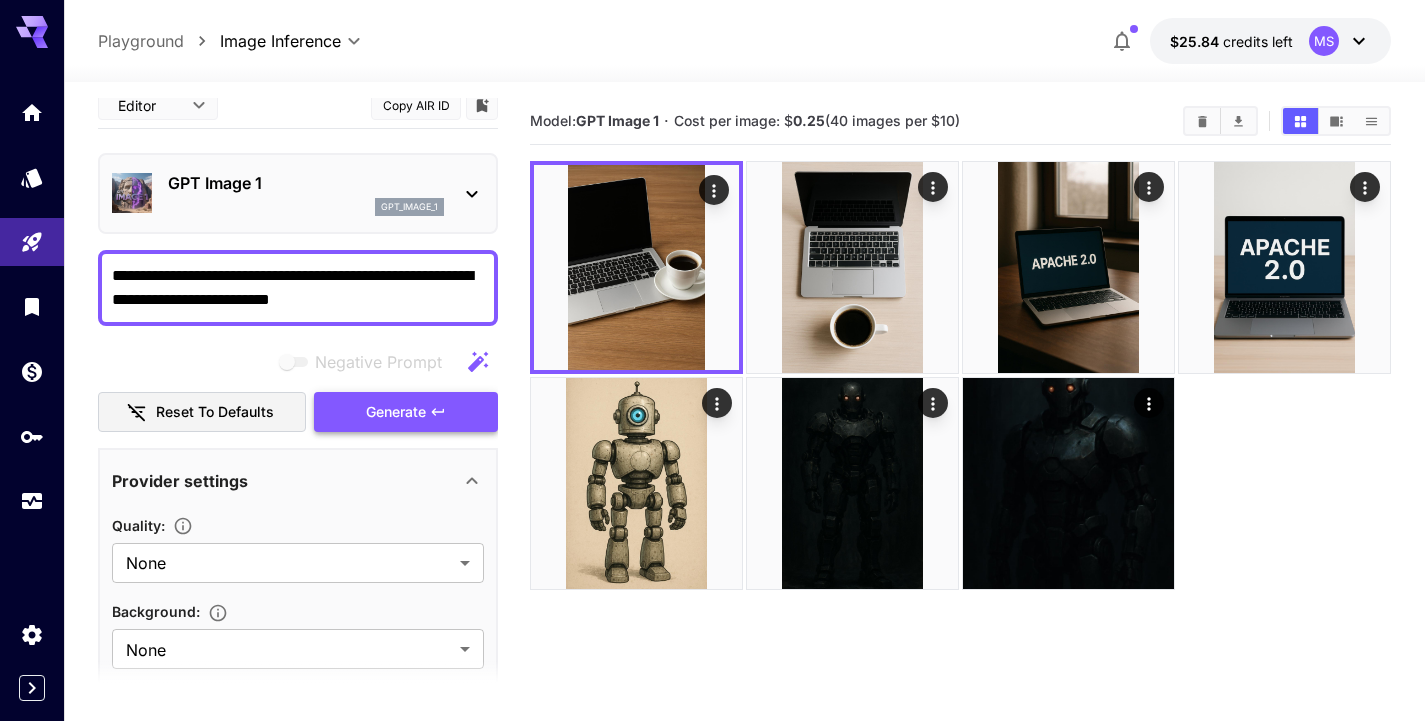 type on "**********" 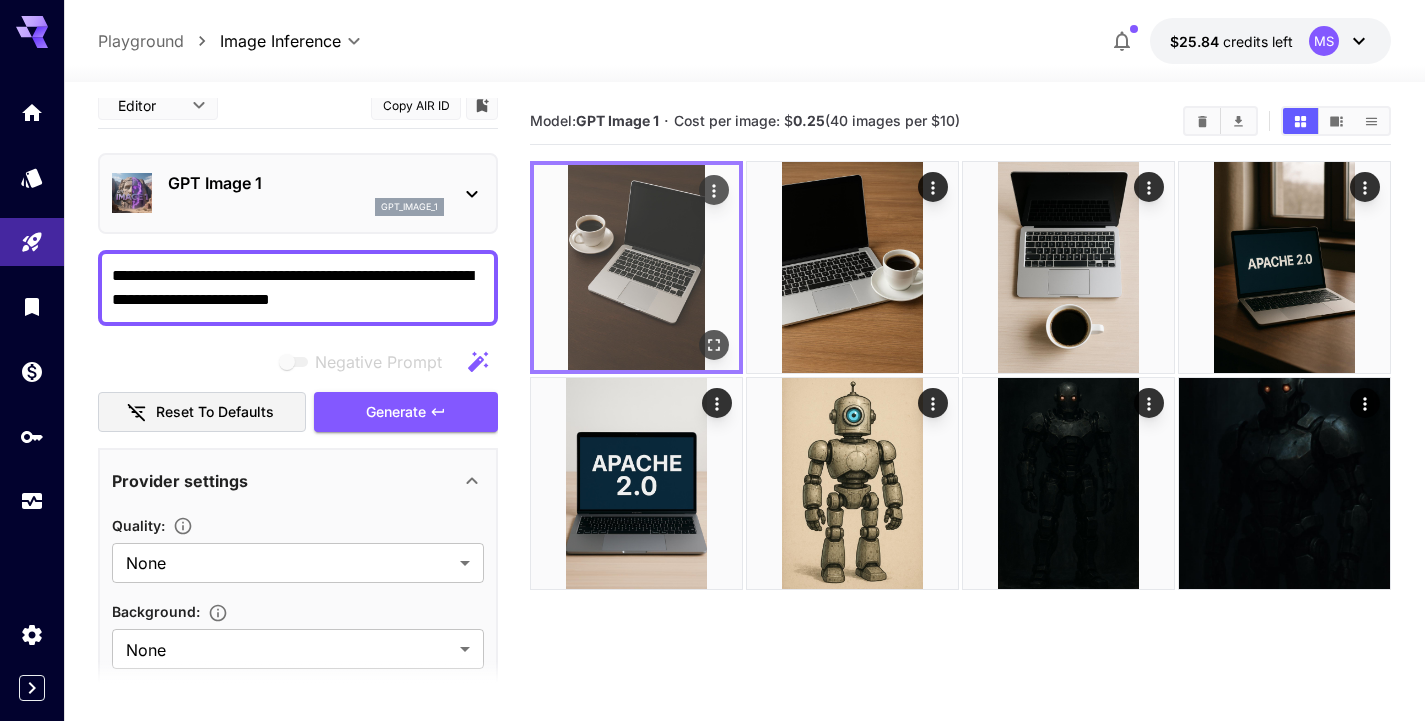 click at bounding box center [636, 267] 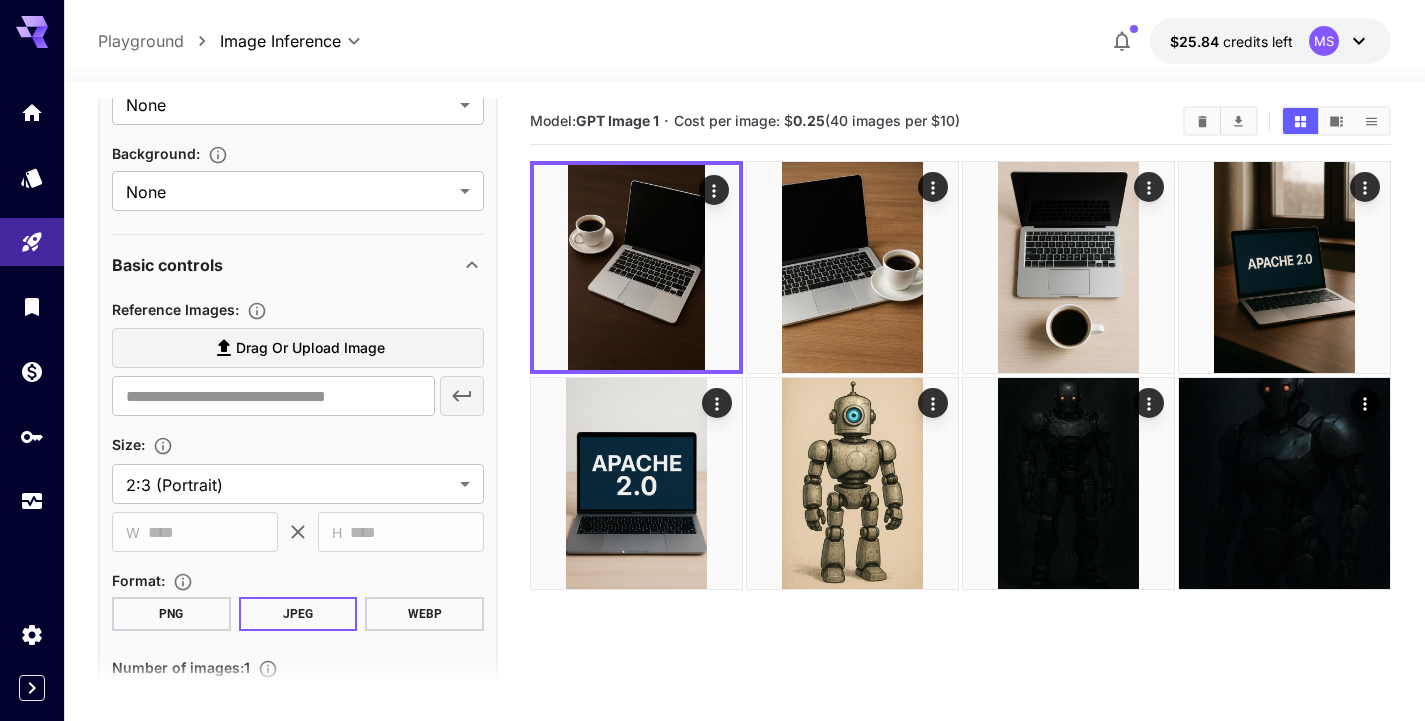scroll, scrollTop: 609, scrollLeft: 0, axis: vertical 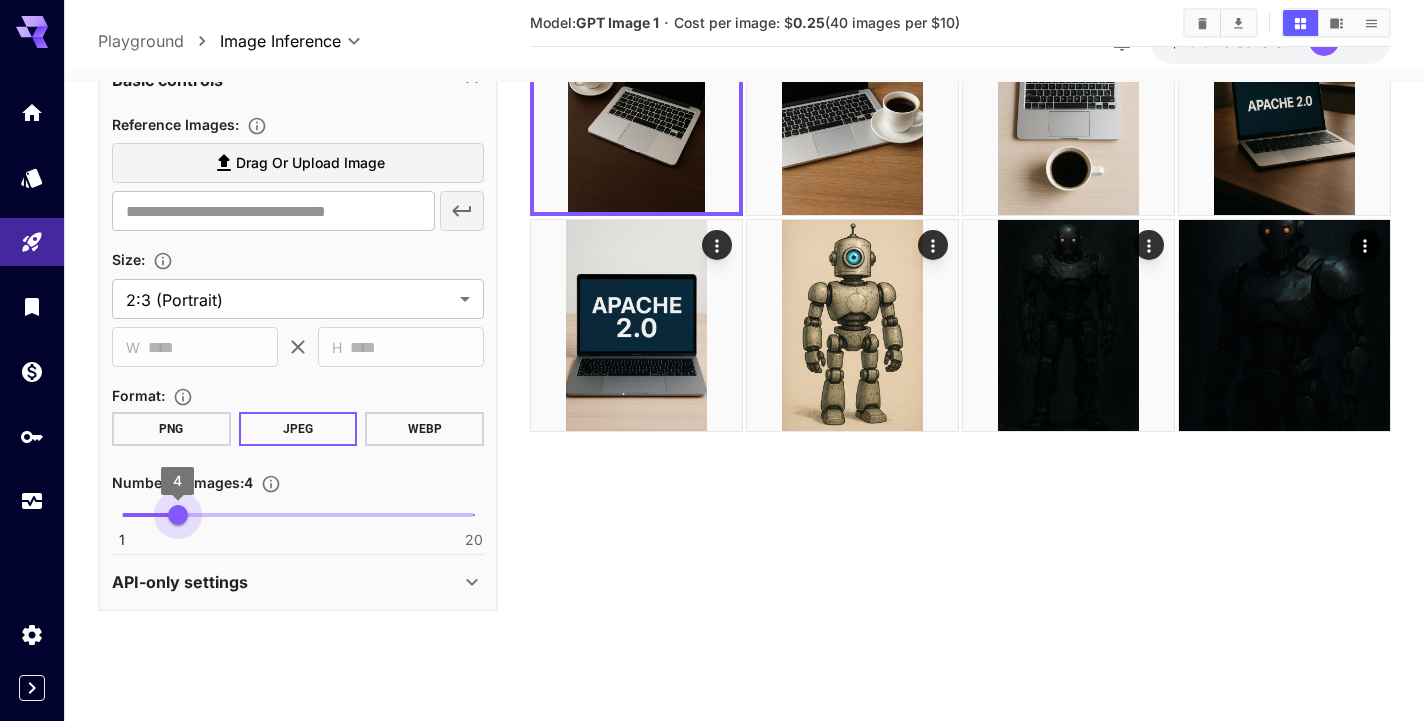 type on "*" 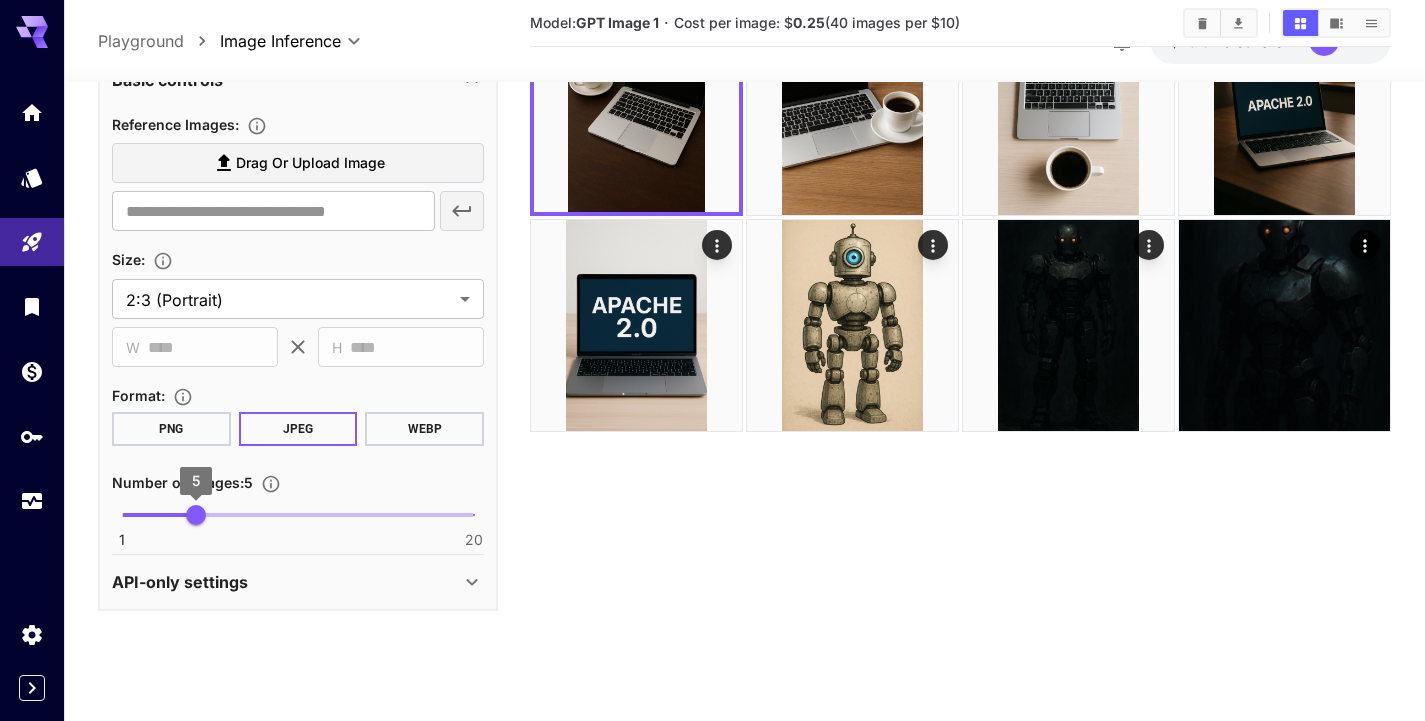 scroll, scrollTop: 0, scrollLeft: 0, axis: both 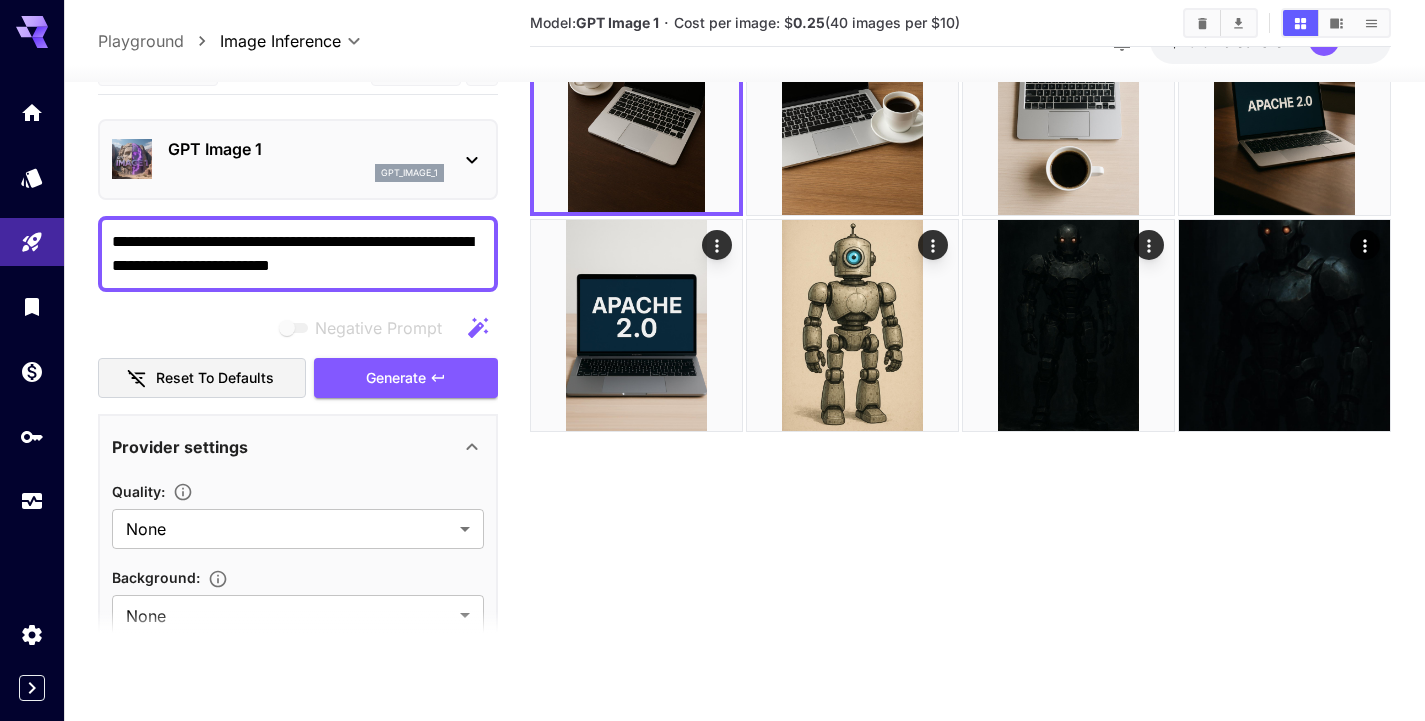 click on "Negative Prompt Reset to defaults Generate" at bounding box center (298, 353) 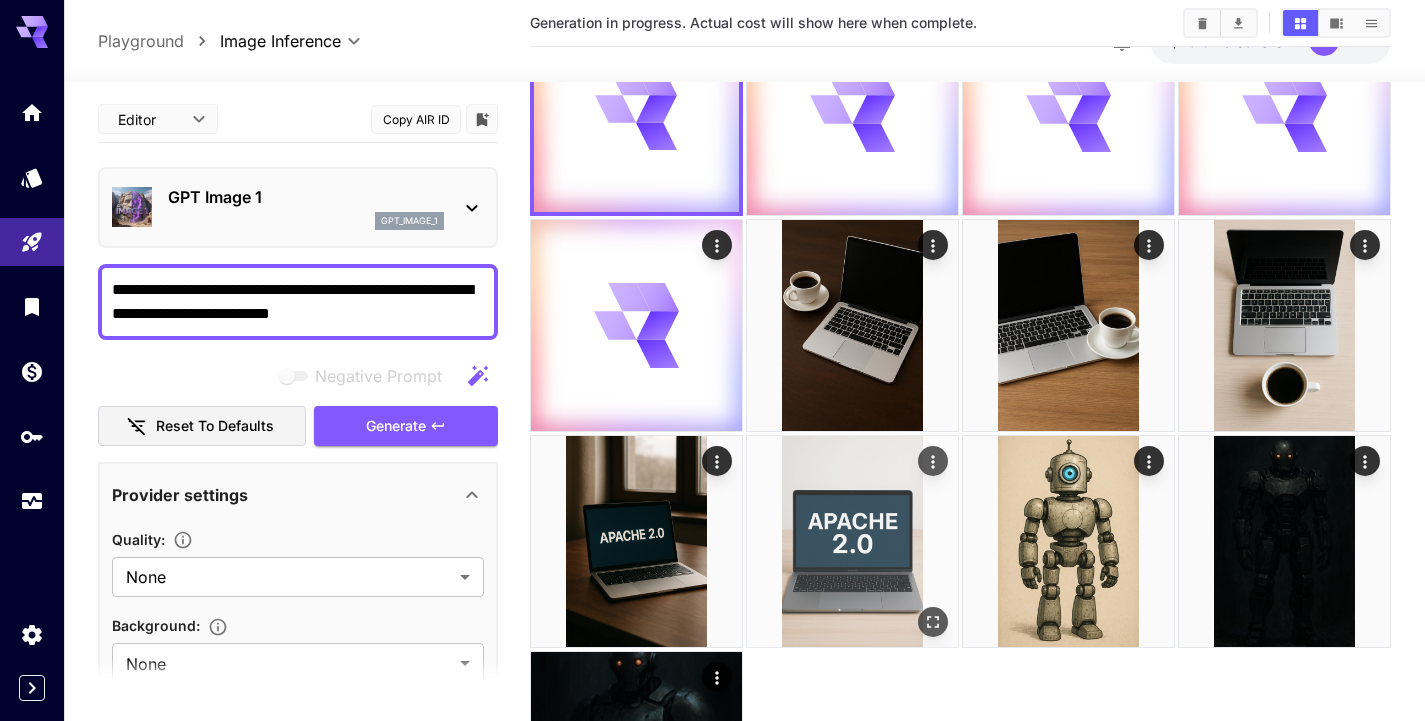 scroll, scrollTop: 0, scrollLeft: 0, axis: both 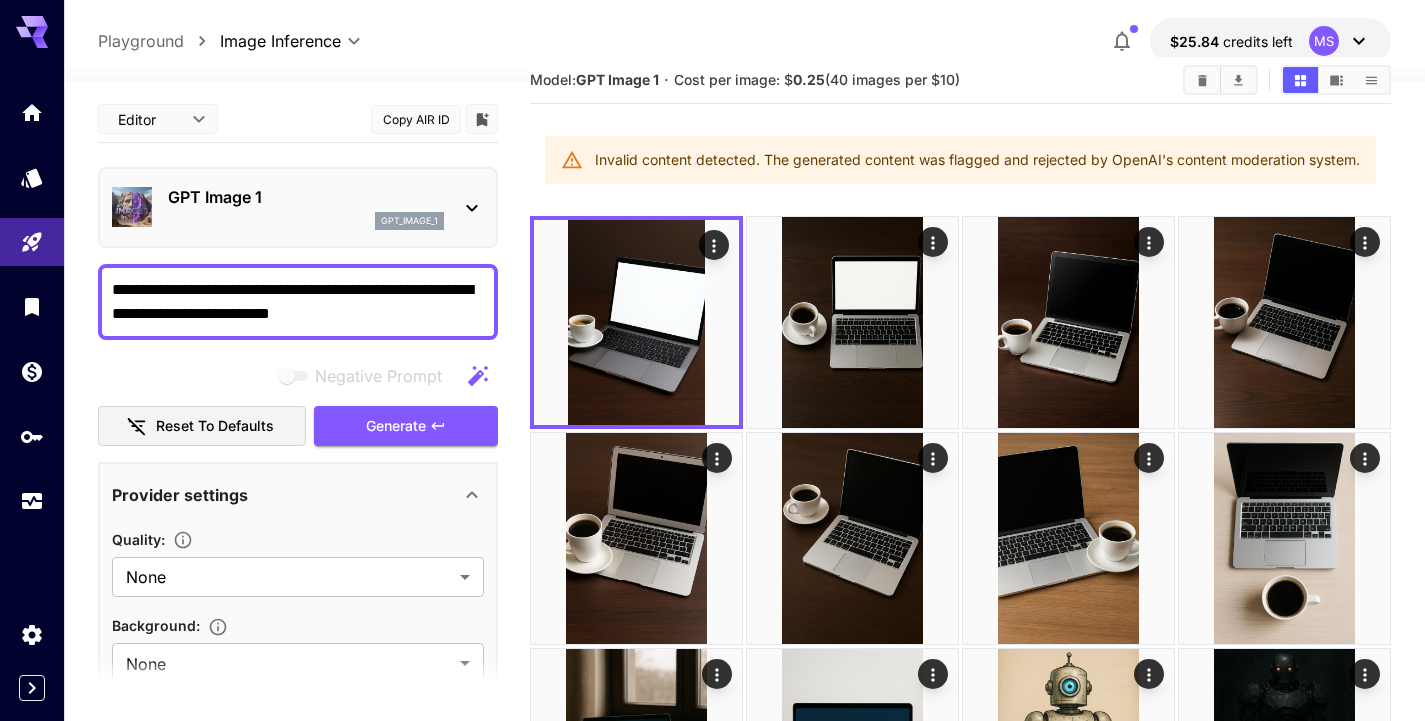 click on "**********" at bounding box center [298, 302] 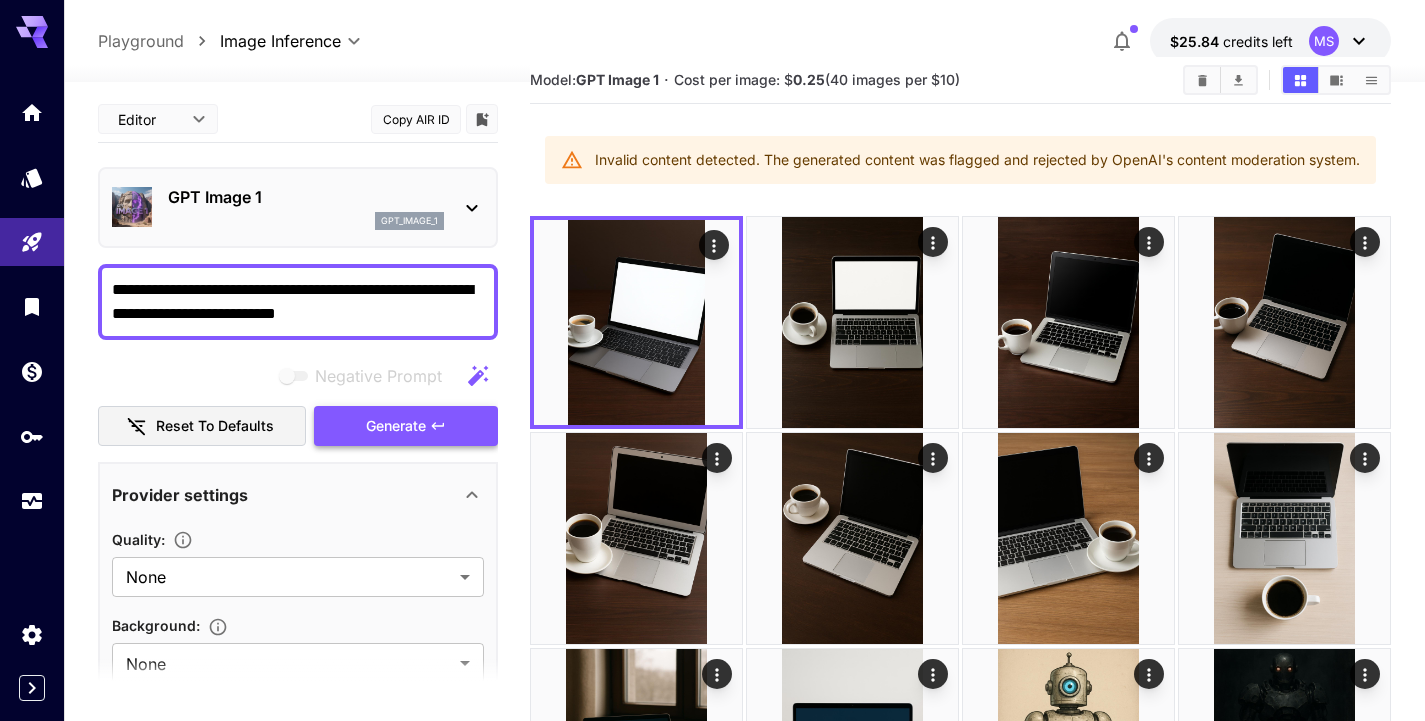 click on "Generate" at bounding box center [396, 426] 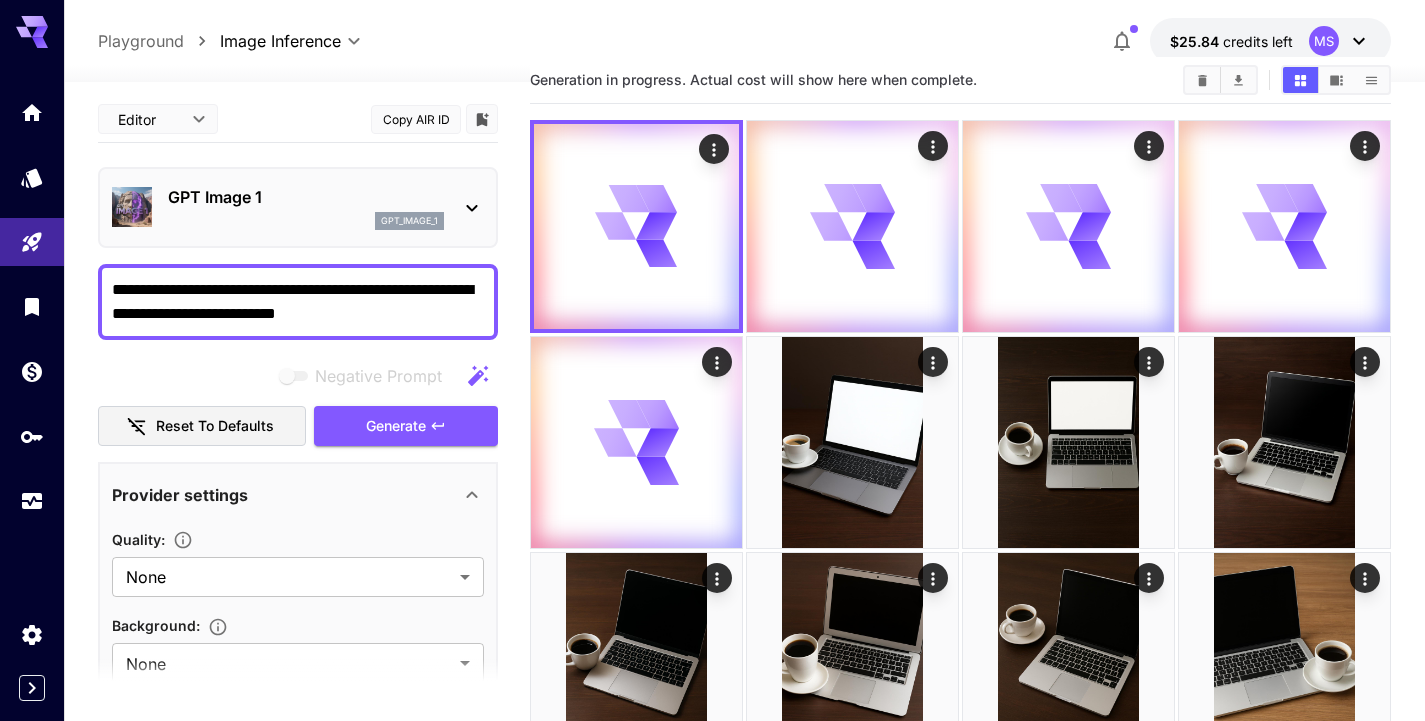 click 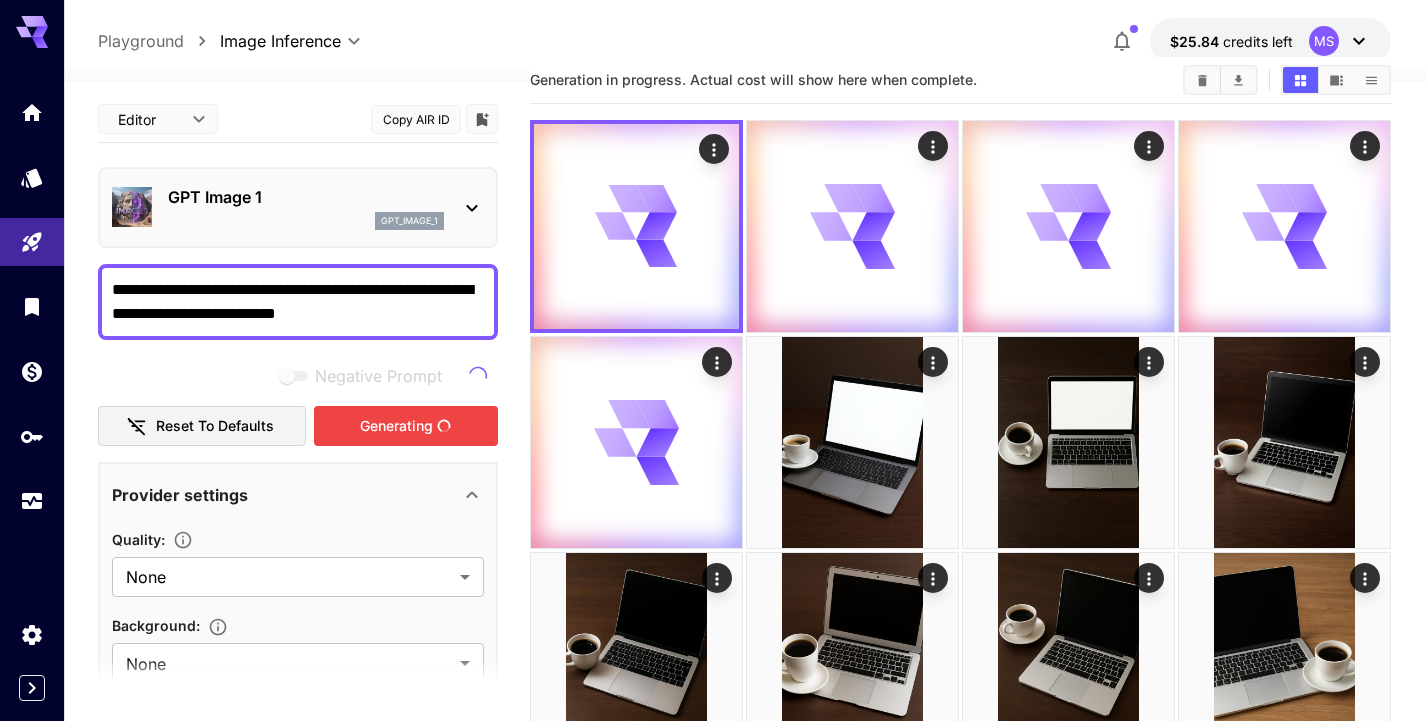 type on "**********" 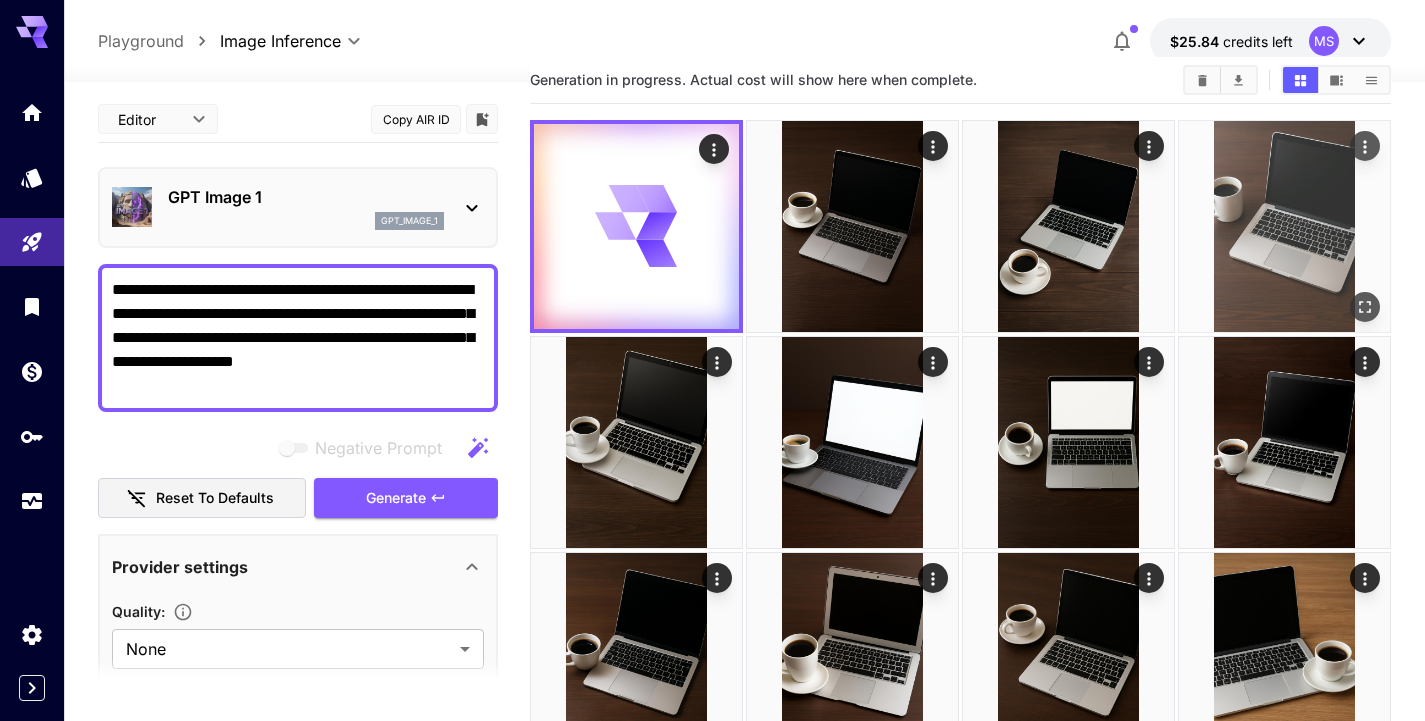 click at bounding box center [1284, 226] 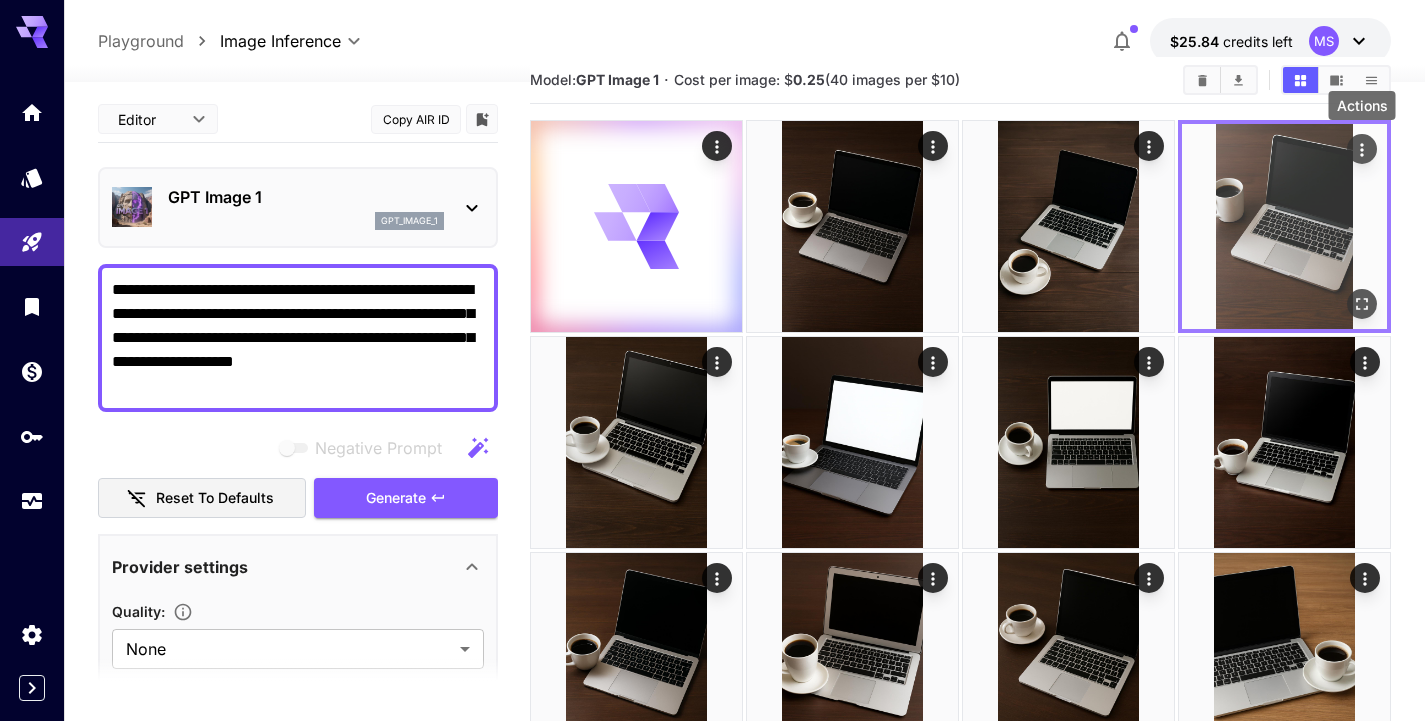 click 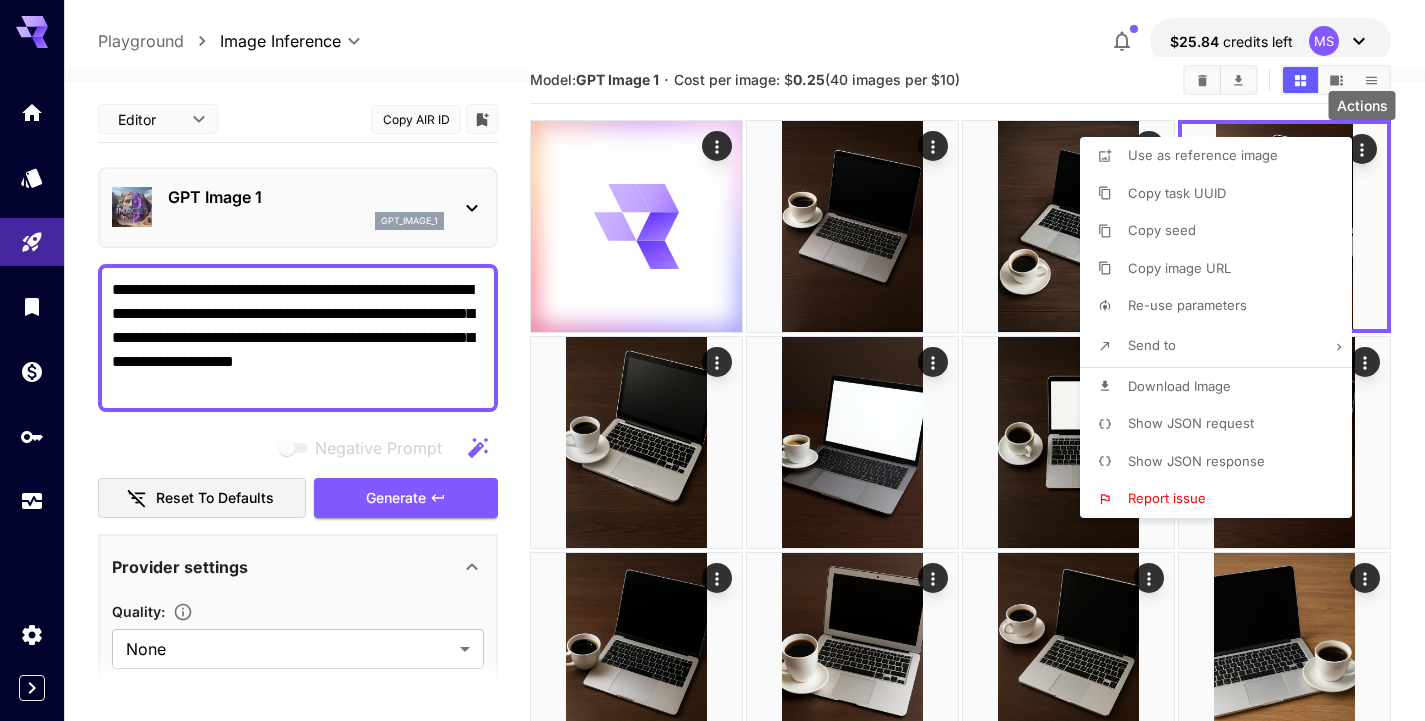click on "Download Image" at bounding box center [1222, 387] 